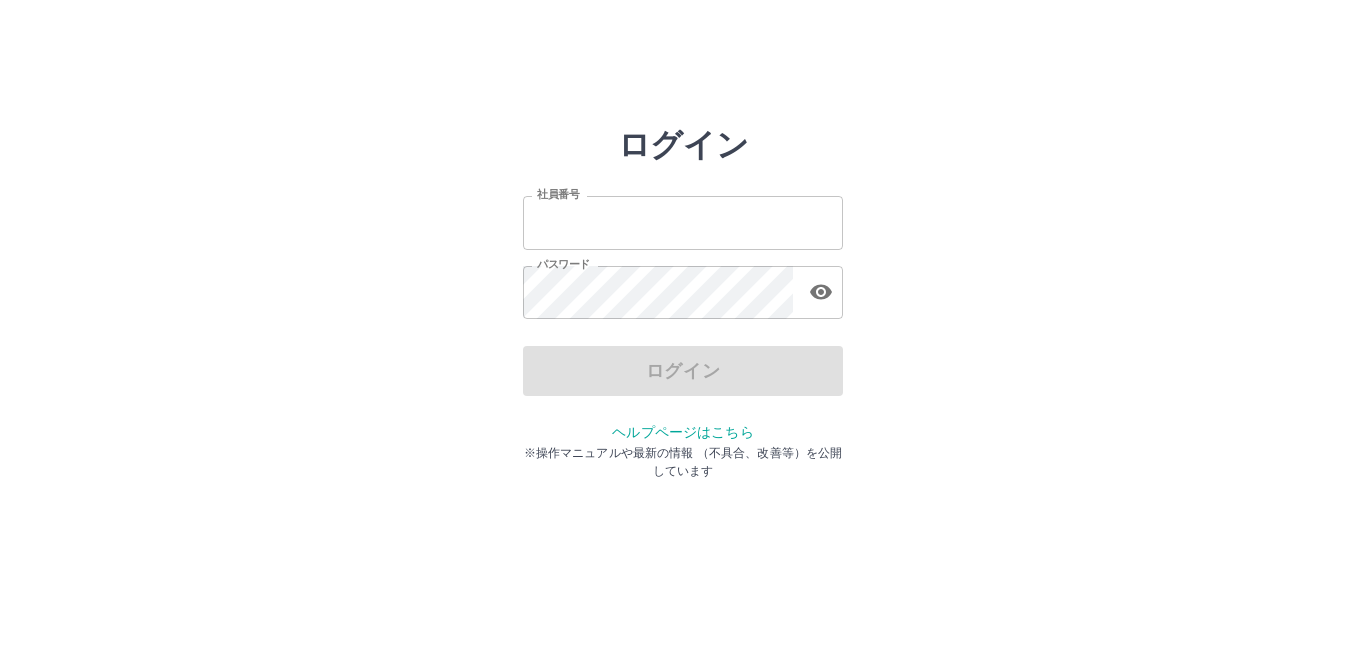 scroll, scrollTop: 0, scrollLeft: 0, axis: both 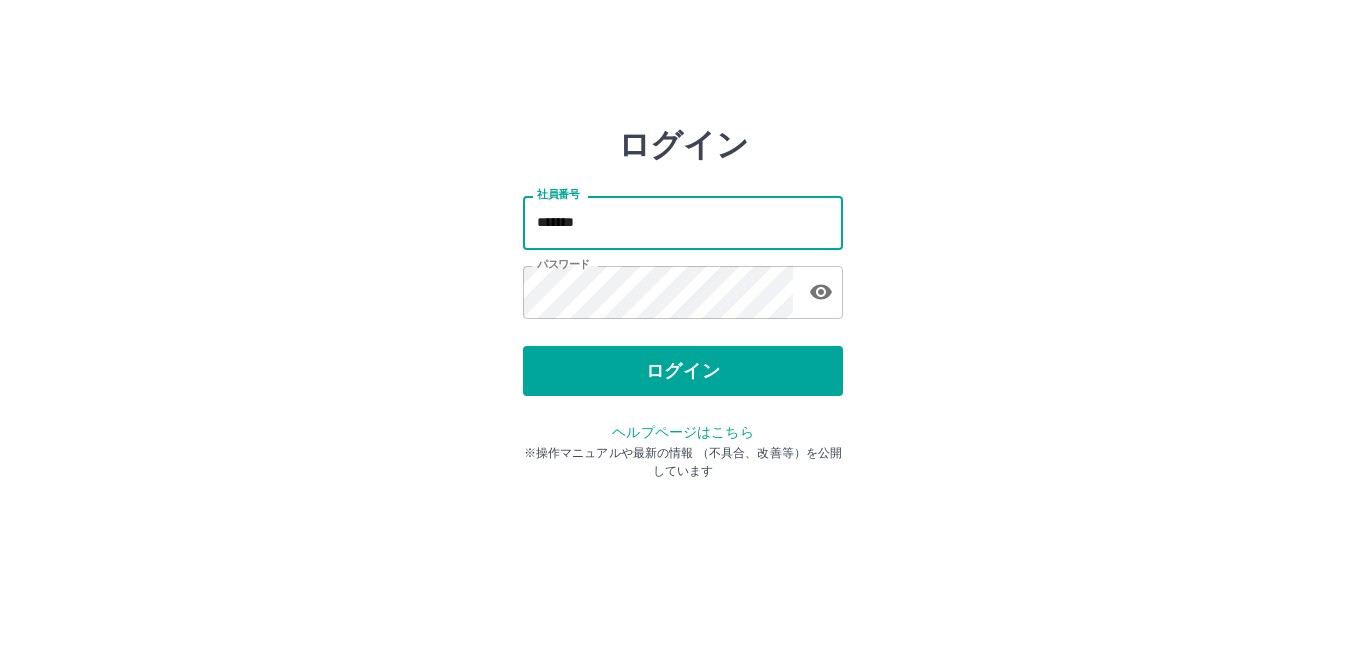 click on "*******" at bounding box center [683, 222] 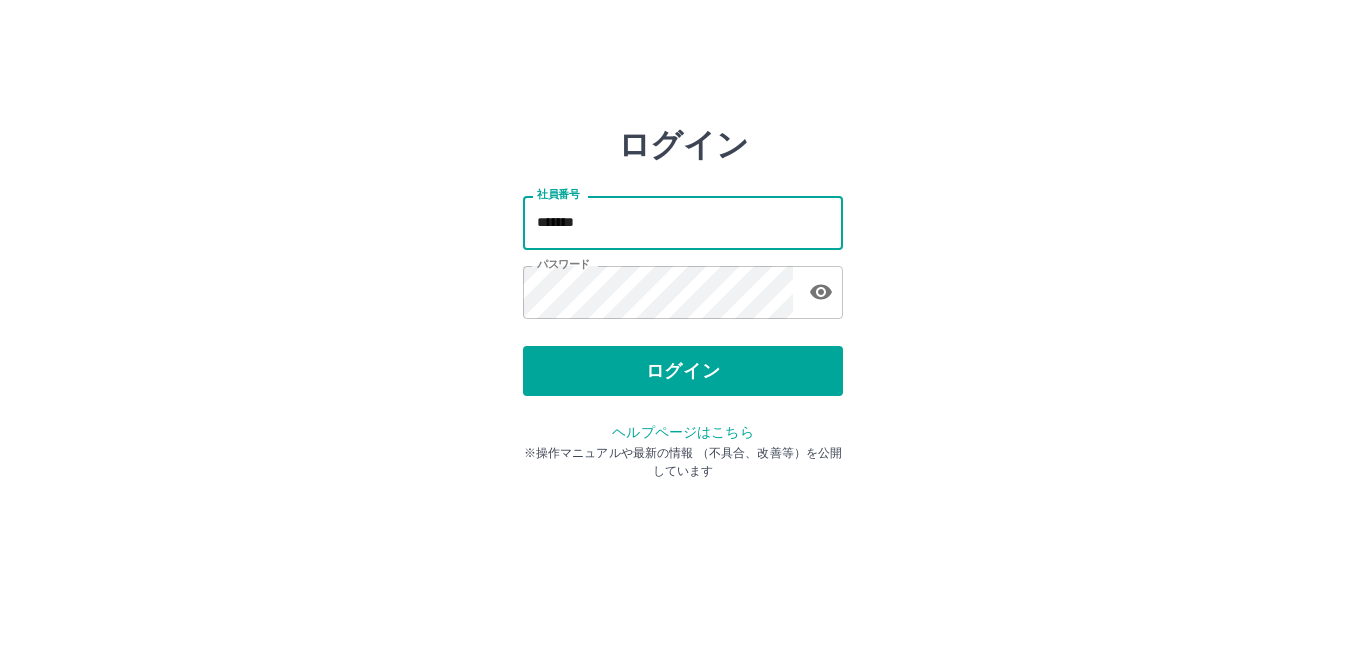 type on "*******" 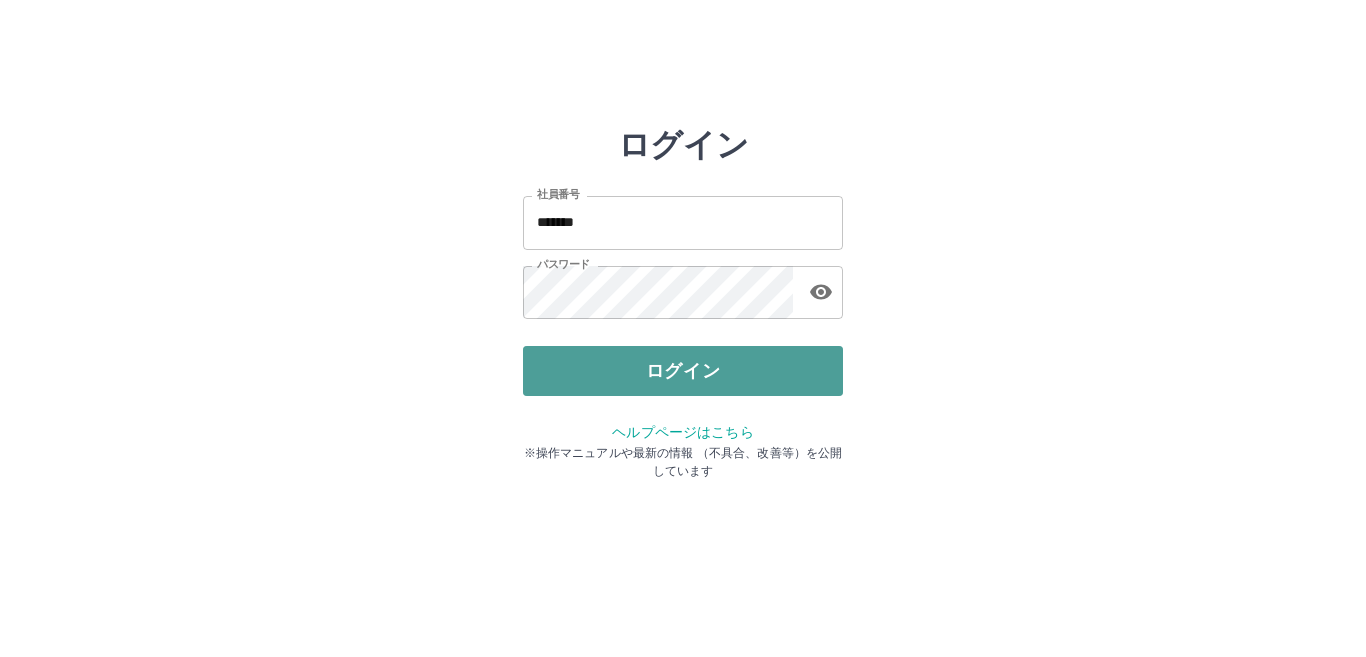click on "ログイン" at bounding box center (683, 371) 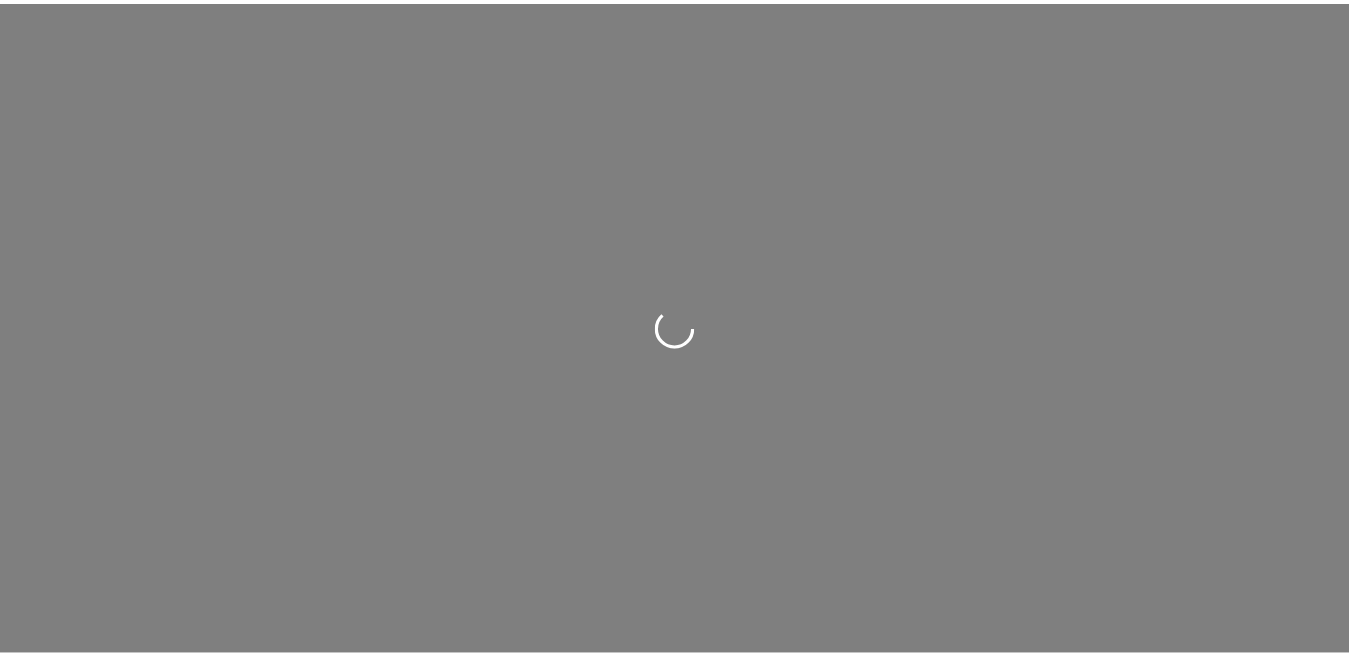 scroll, scrollTop: 0, scrollLeft: 0, axis: both 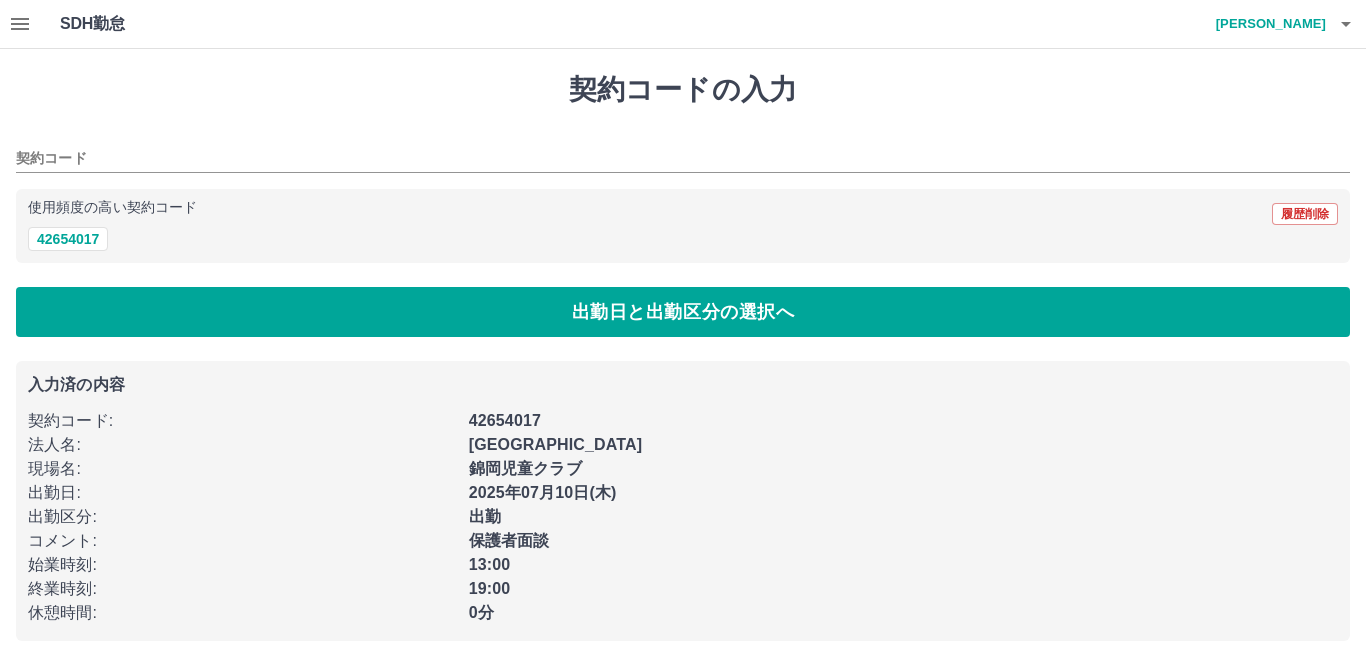 type on "********" 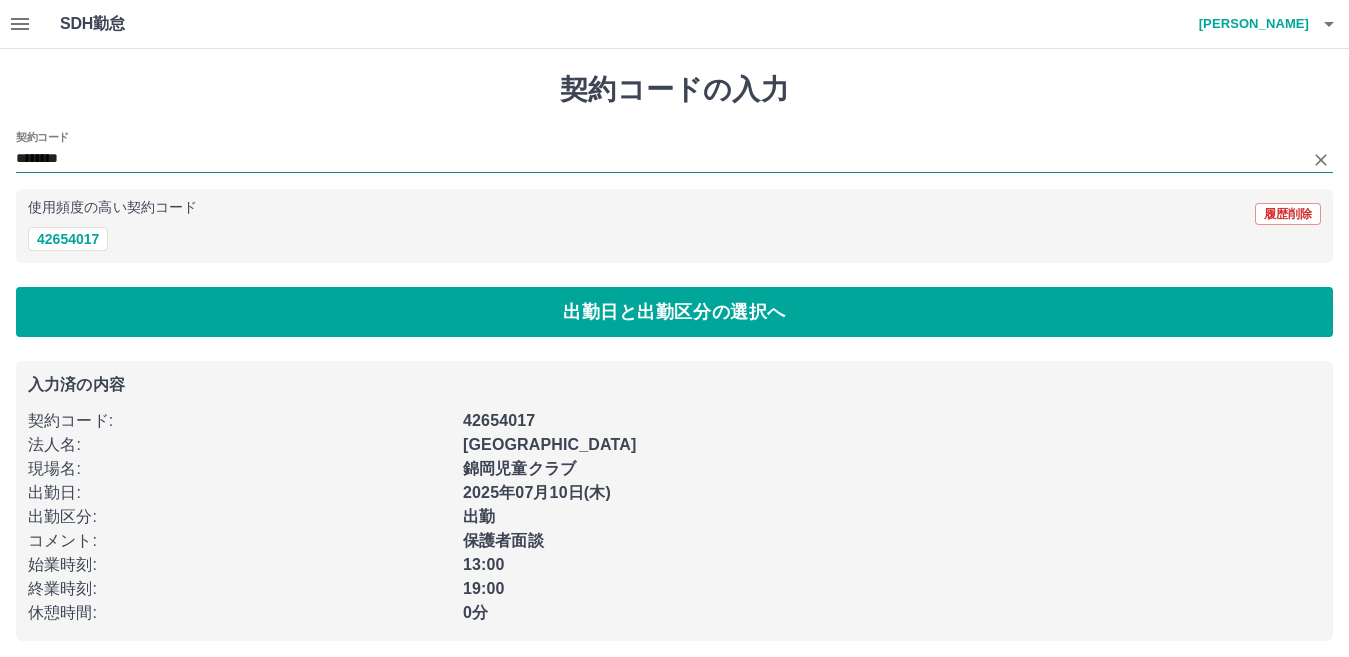 click on "********" at bounding box center [659, 159] 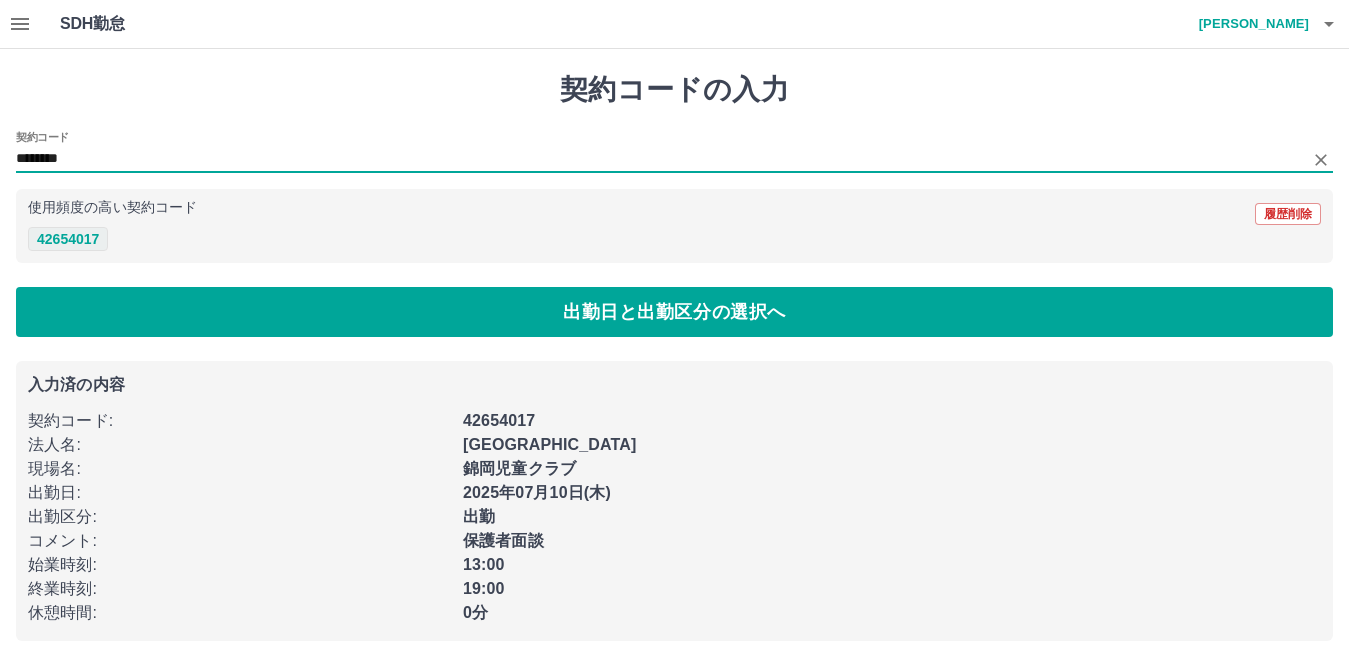 click on "42654017" at bounding box center (68, 239) 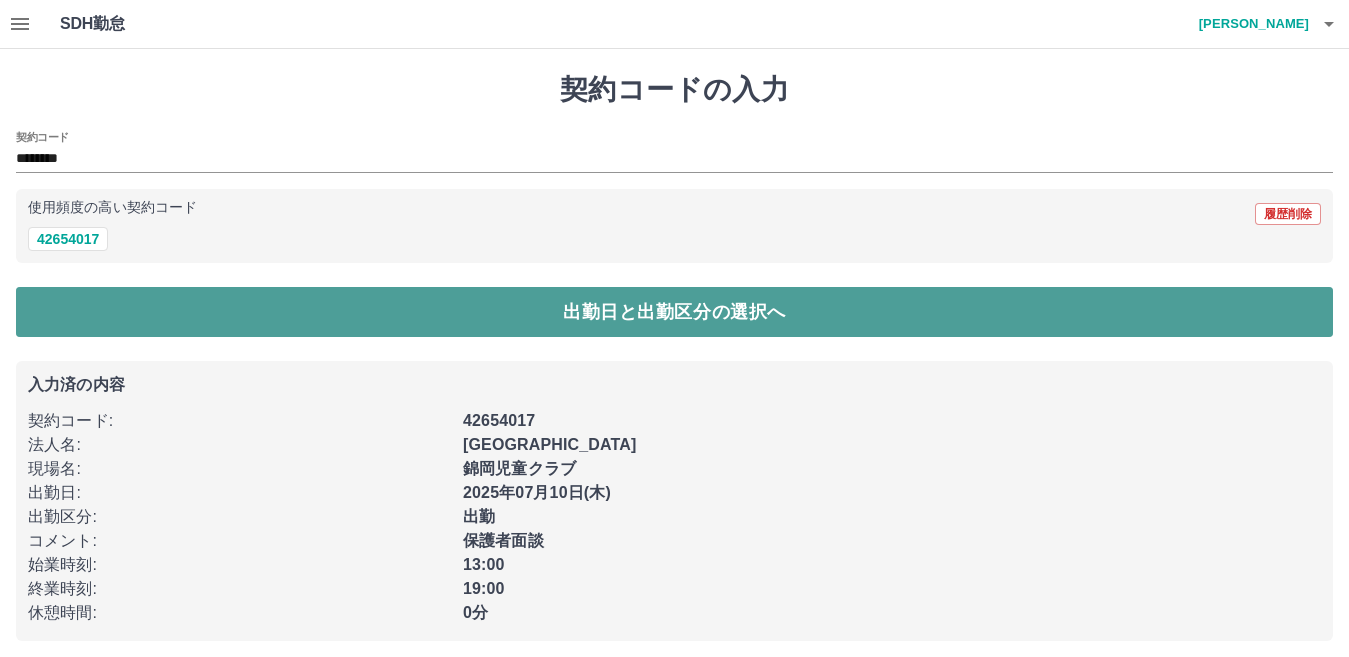 click on "出勤日と出勤区分の選択へ" at bounding box center [674, 312] 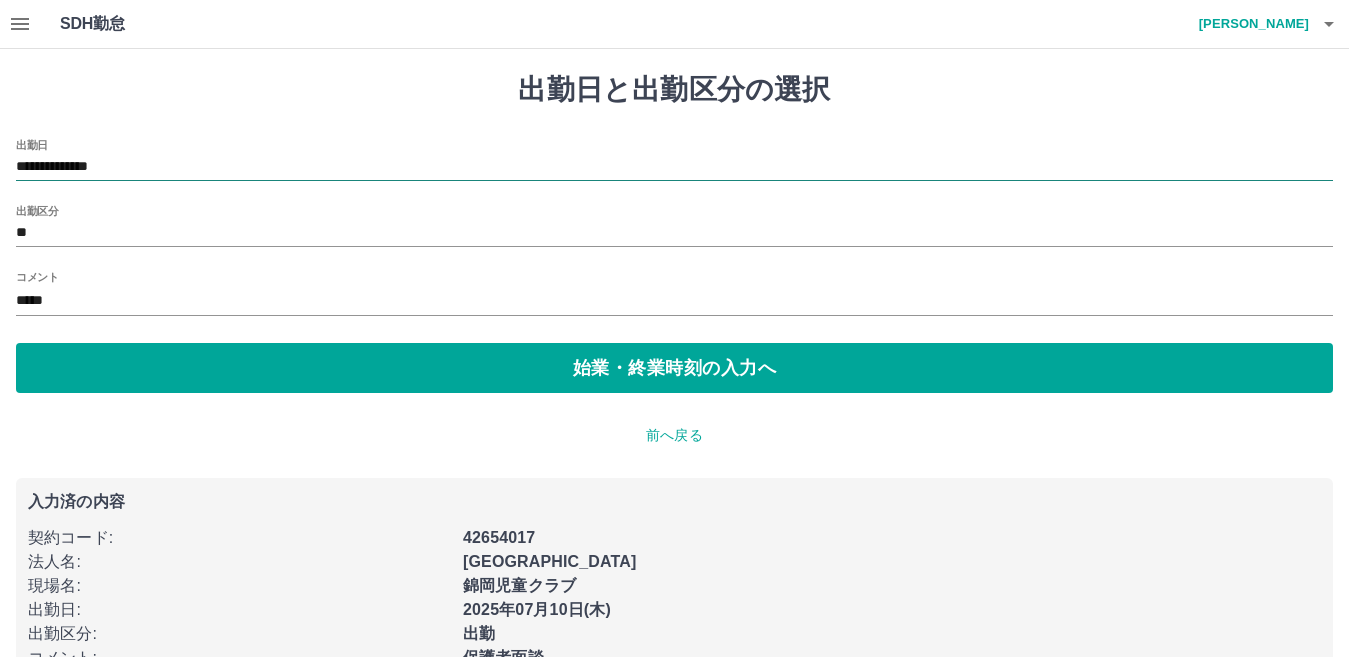 click on "**********" at bounding box center [674, 167] 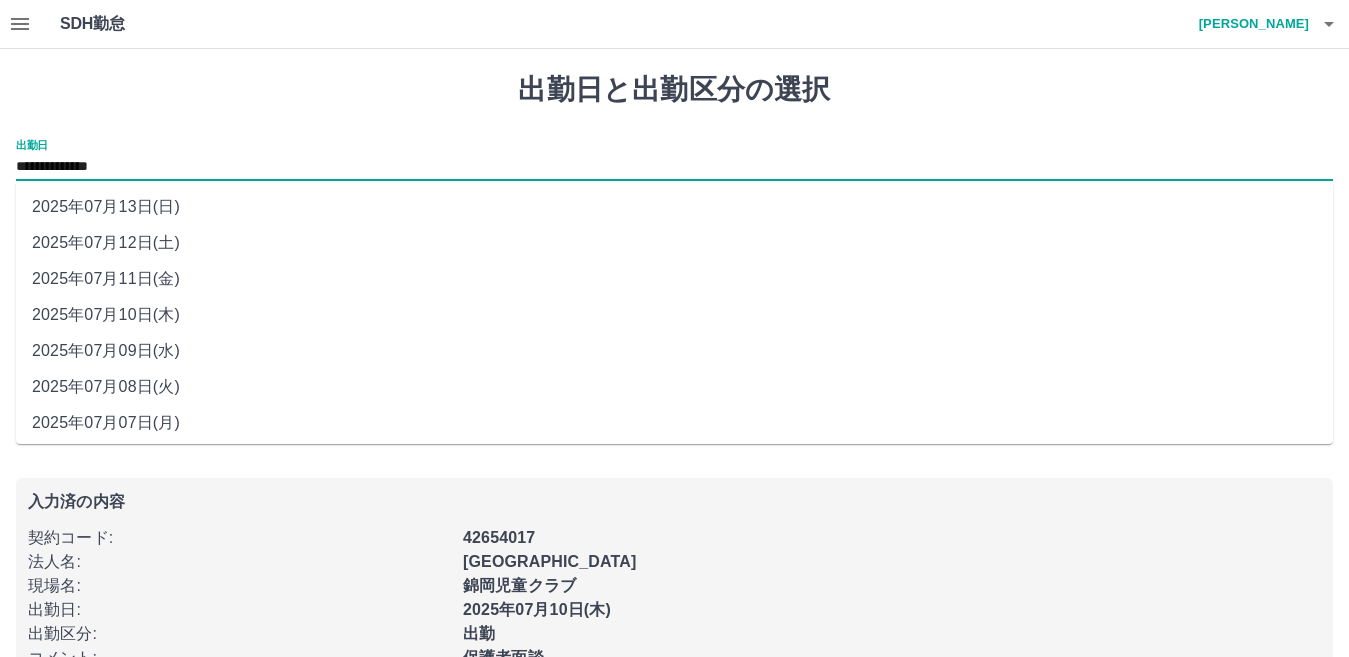 click on "2025年07月12日(土)" at bounding box center [674, 243] 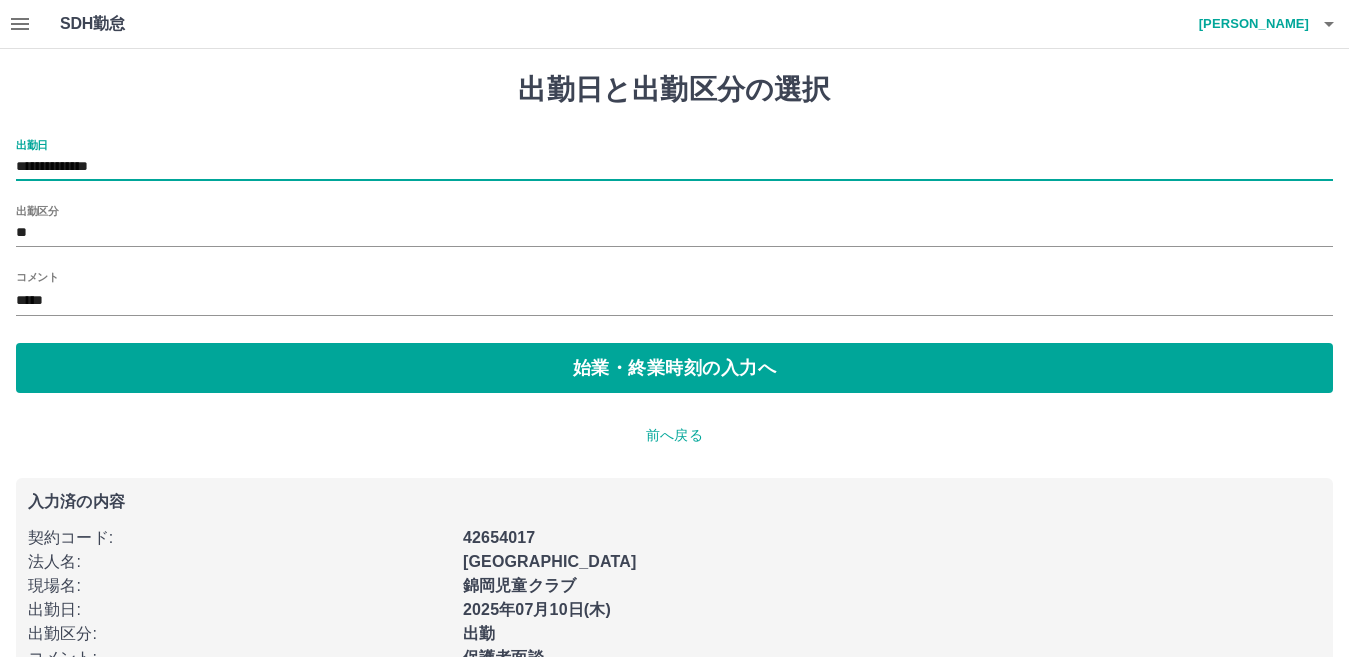 click on "*****" at bounding box center [674, 301] 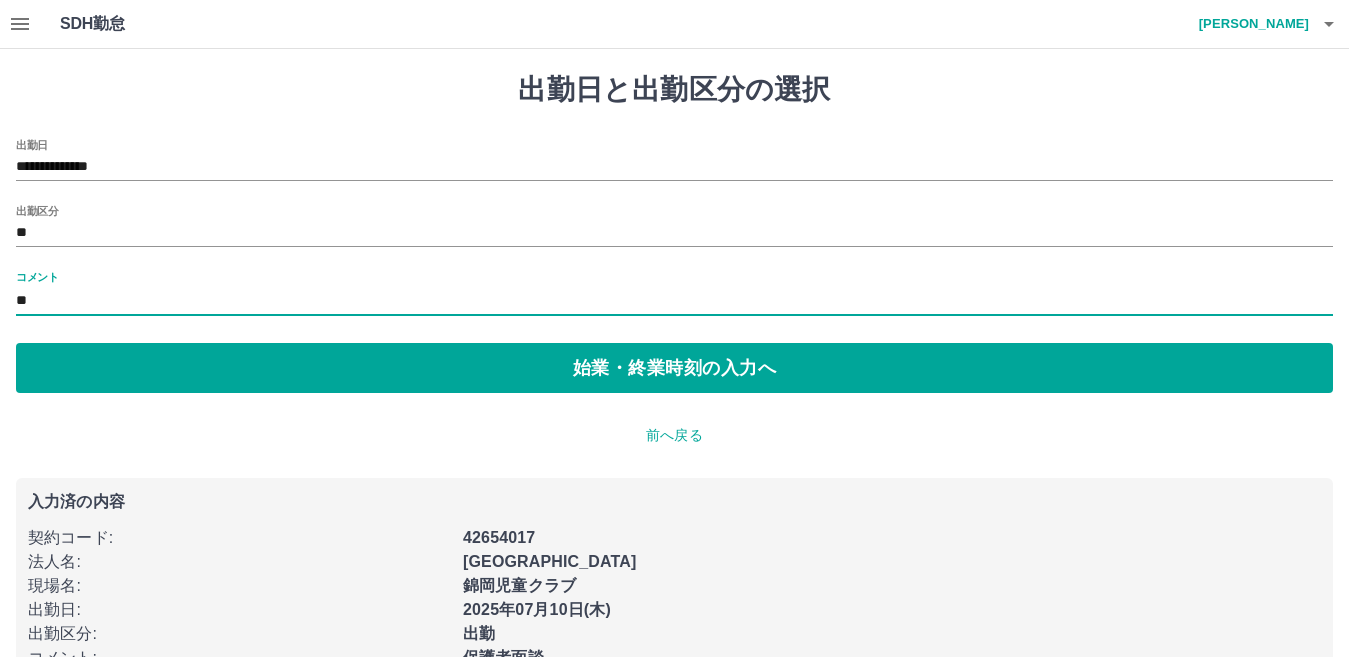 type on "*" 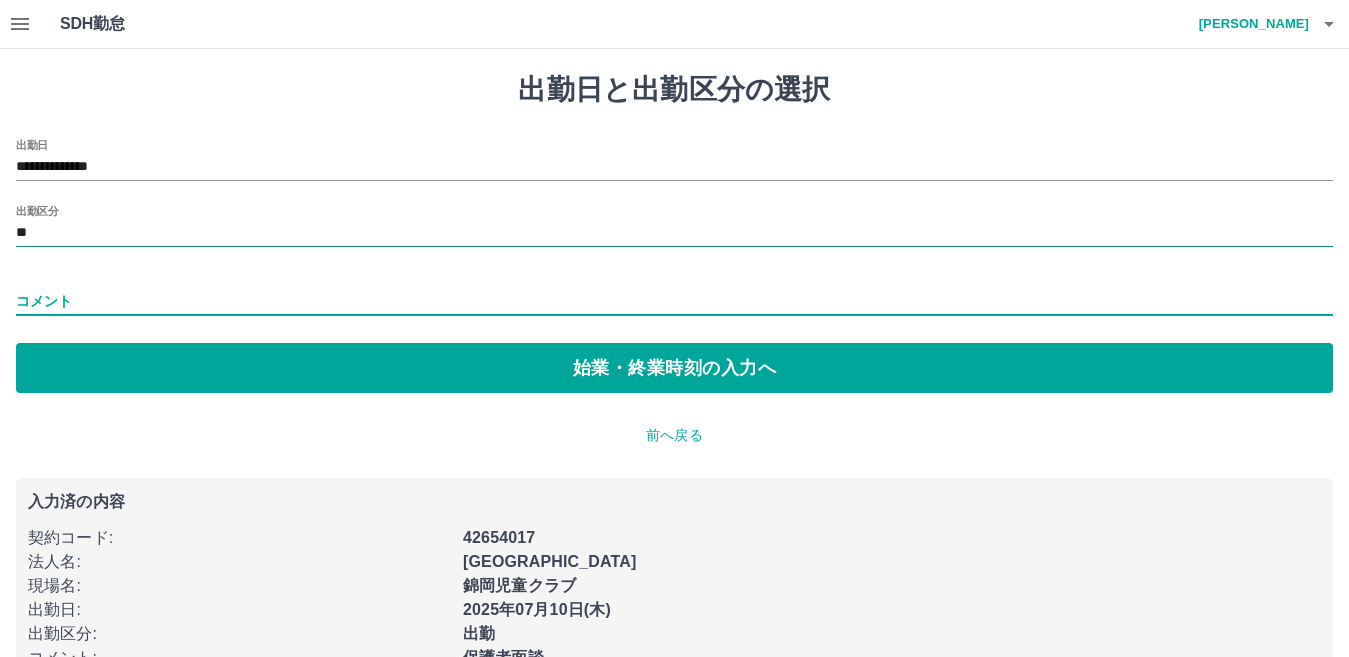 type 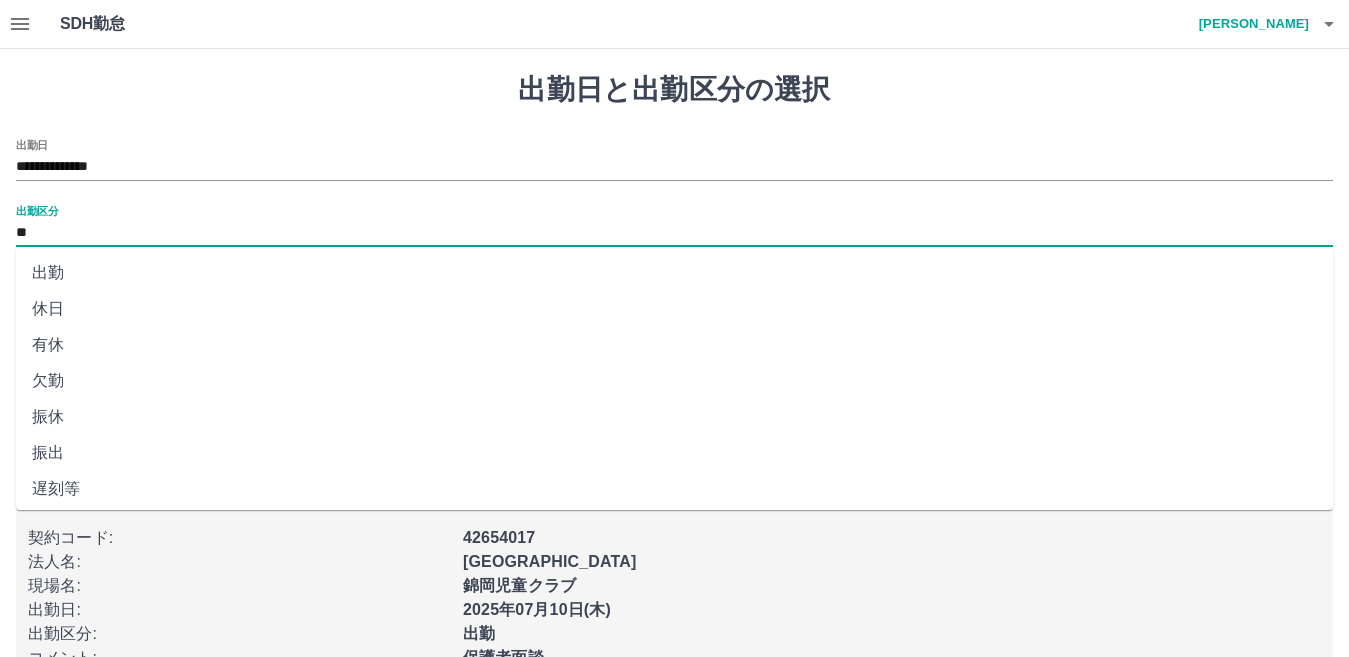 click on "出勤" at bounding box center [674, 273] 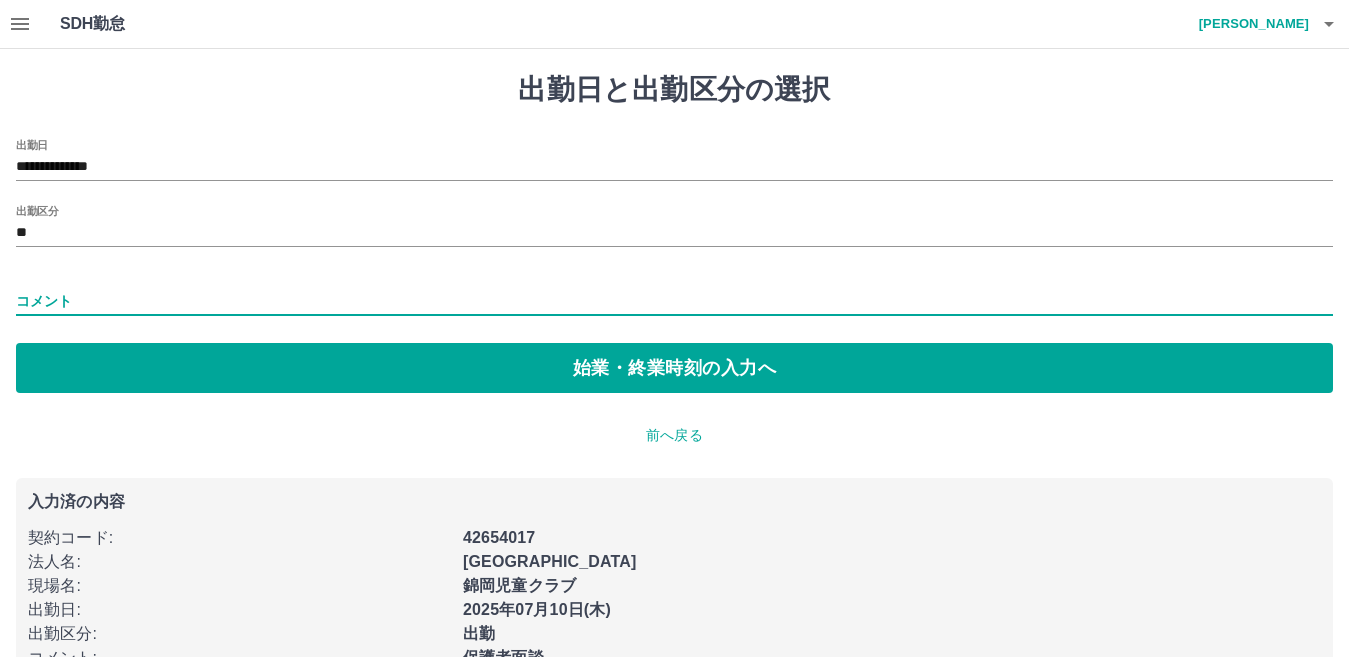 click on "コメント" at bounding box center (674, 301) 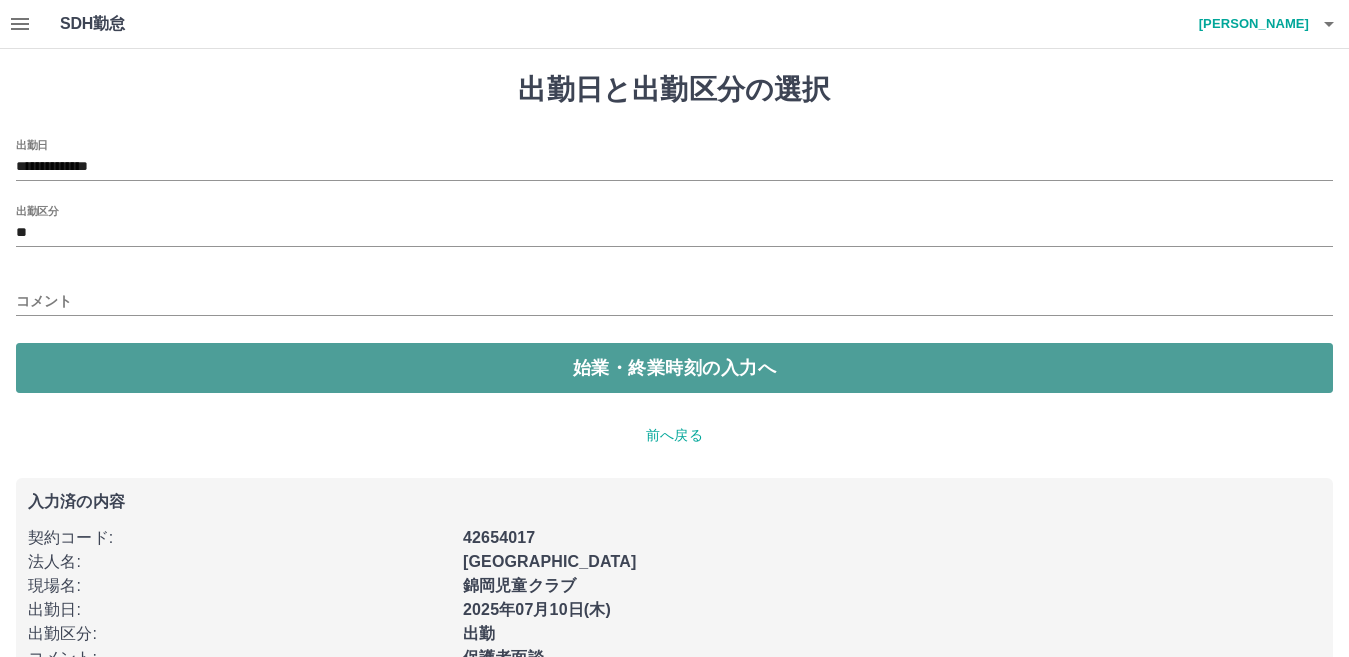 click on "始業・終業時刻の入力へ" at bounding box center (674, 368) 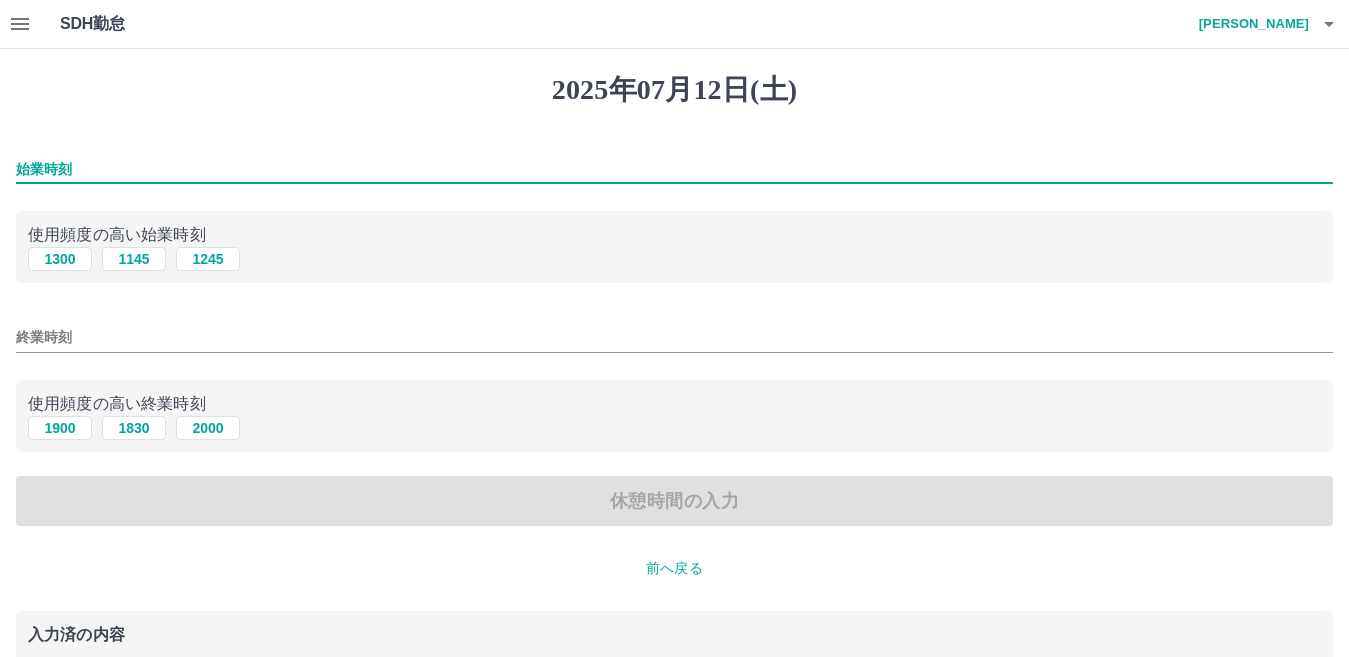click on "始業時刻" at bounding box center [674, 169] 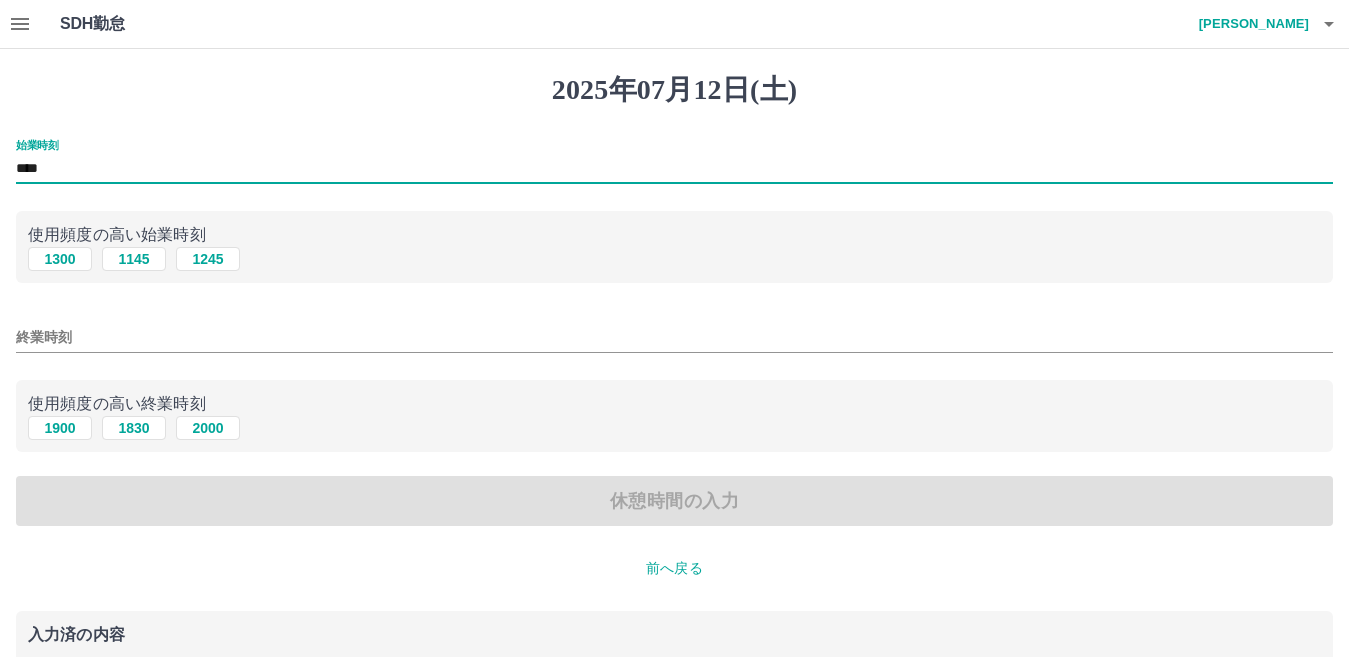 type on "****" 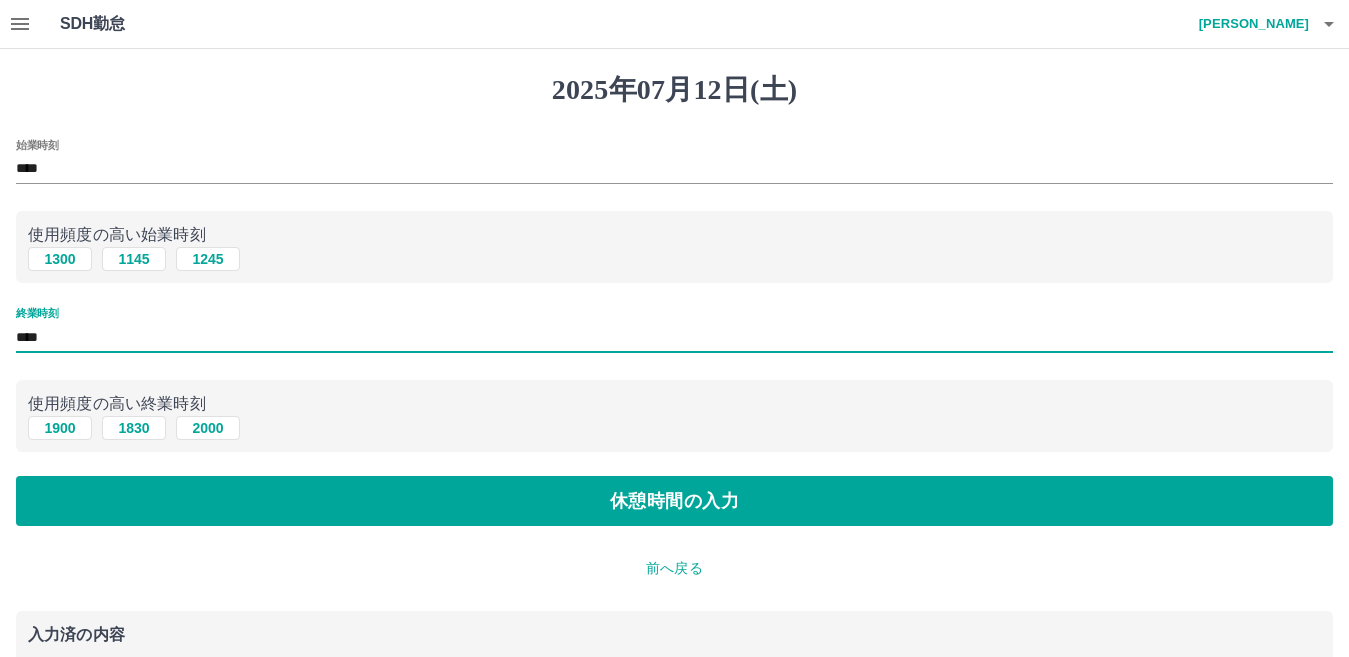 type on "****" 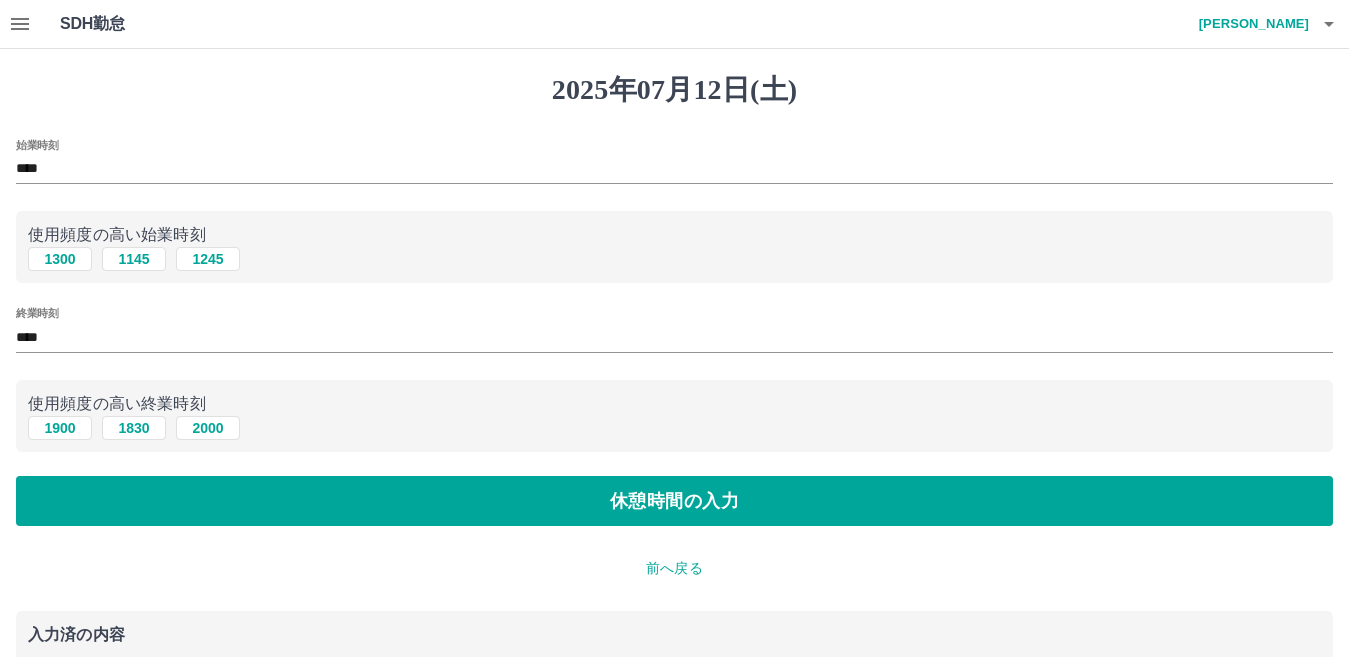 click on "前へ戻る" at bounding box center (674, 568) 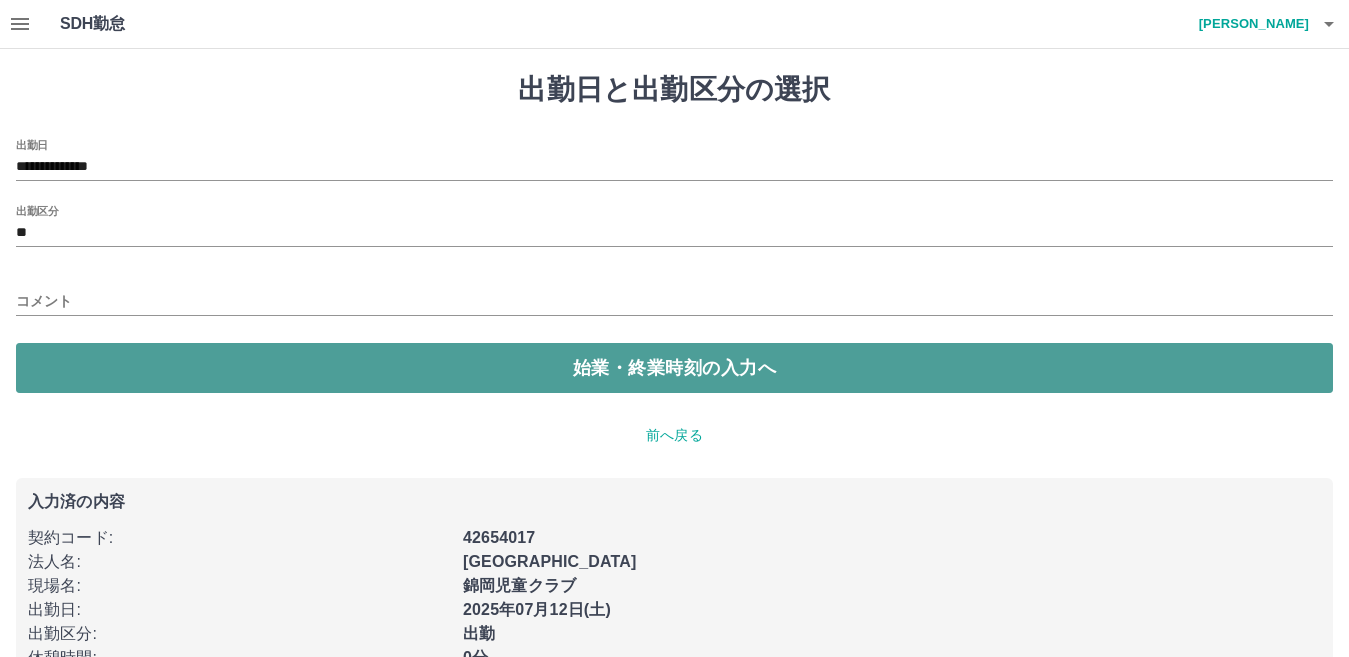 click on "始業・終業時刻の入力へ" at bounding box center (674, 368) 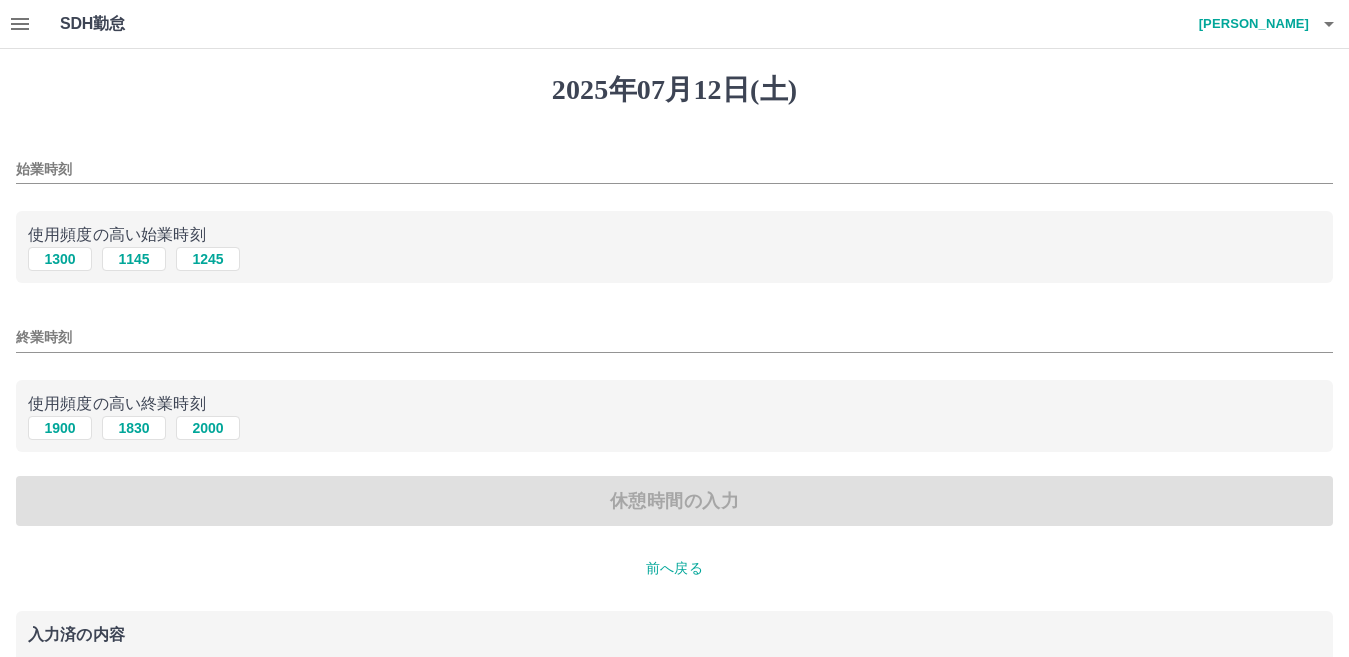 click on "始業時刻" at bounding box center [674, 169] 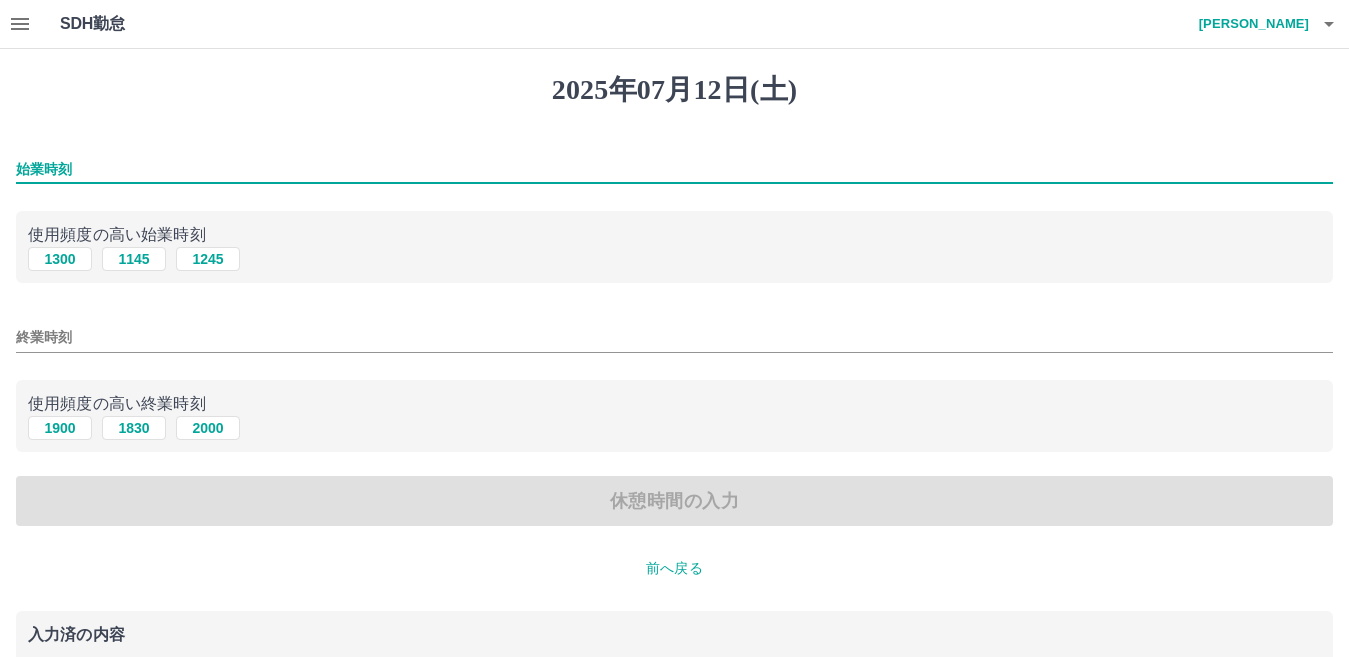 click on "始業時刻" at bounding box center (674, 169) 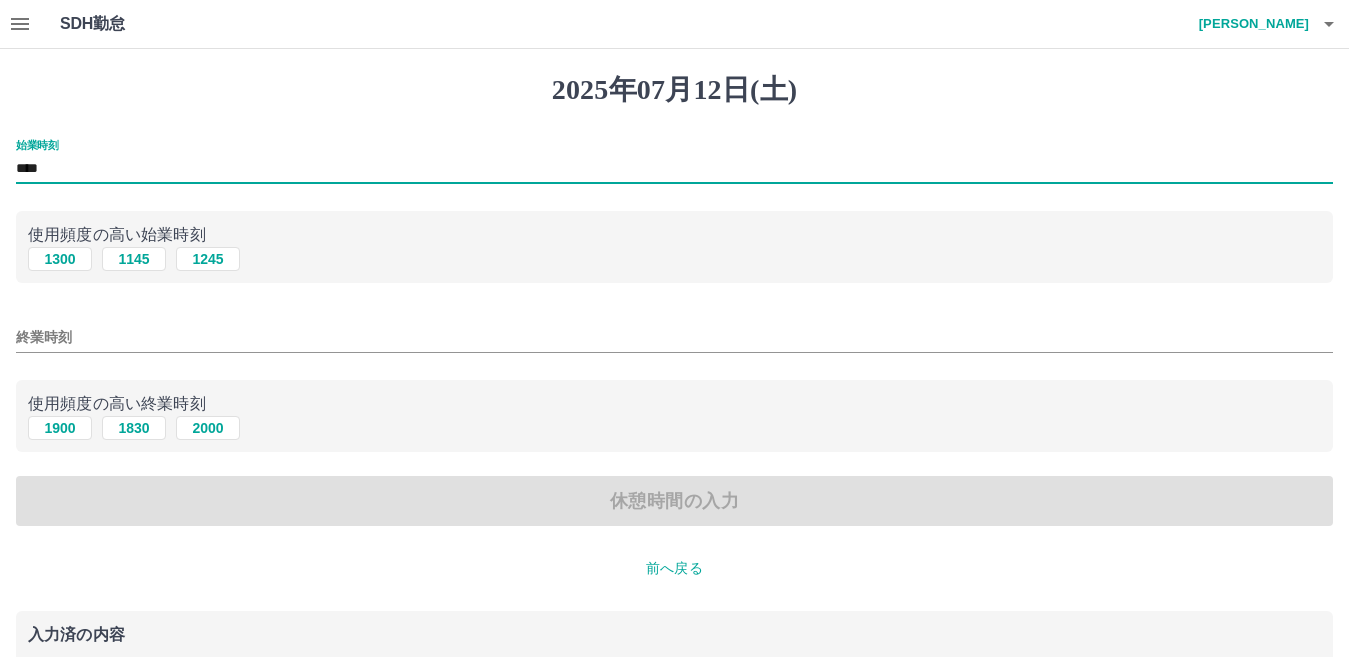 type on "****" 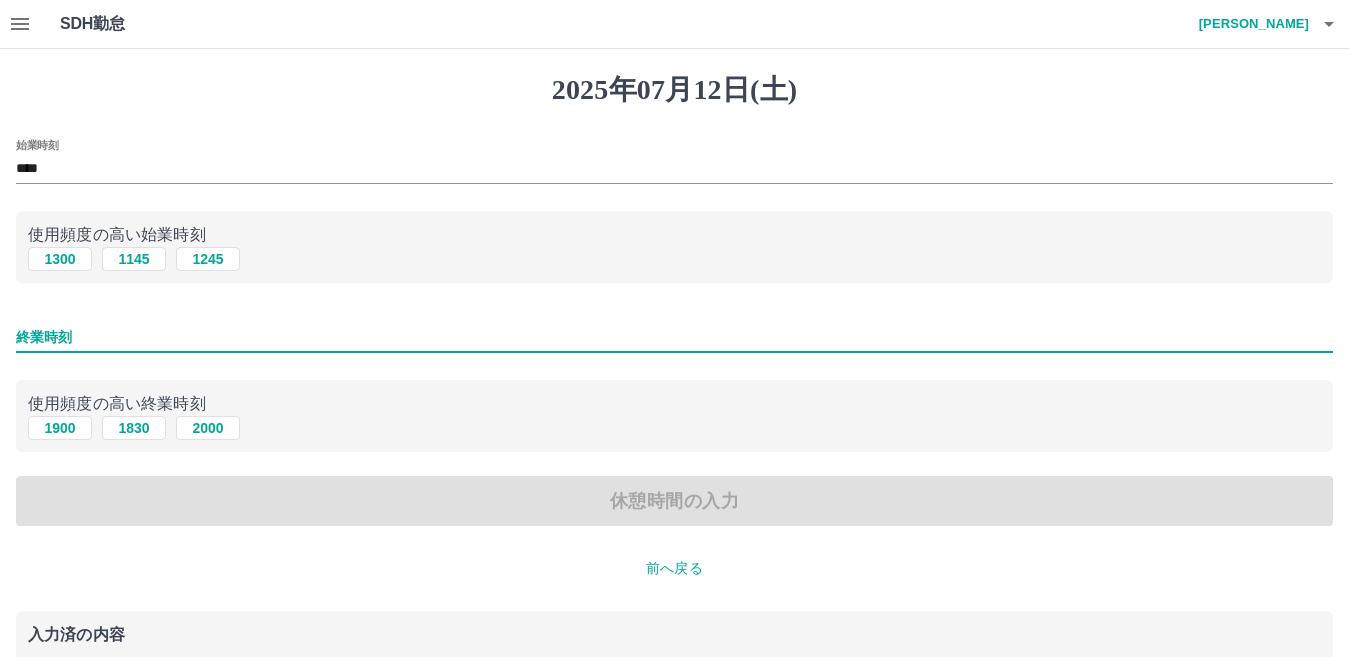 click on "終業時刻" at bounding box center [674, 337] 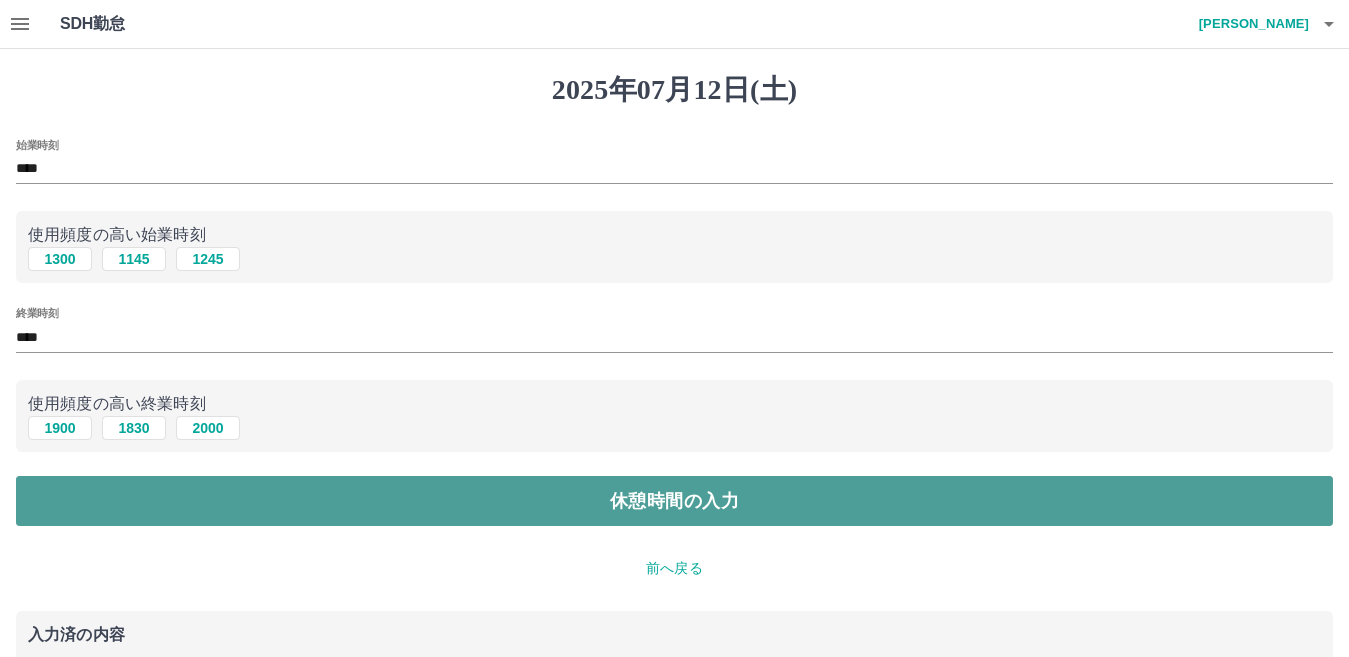 click on "休憩時間の入力" at bounding box center (674, 501) 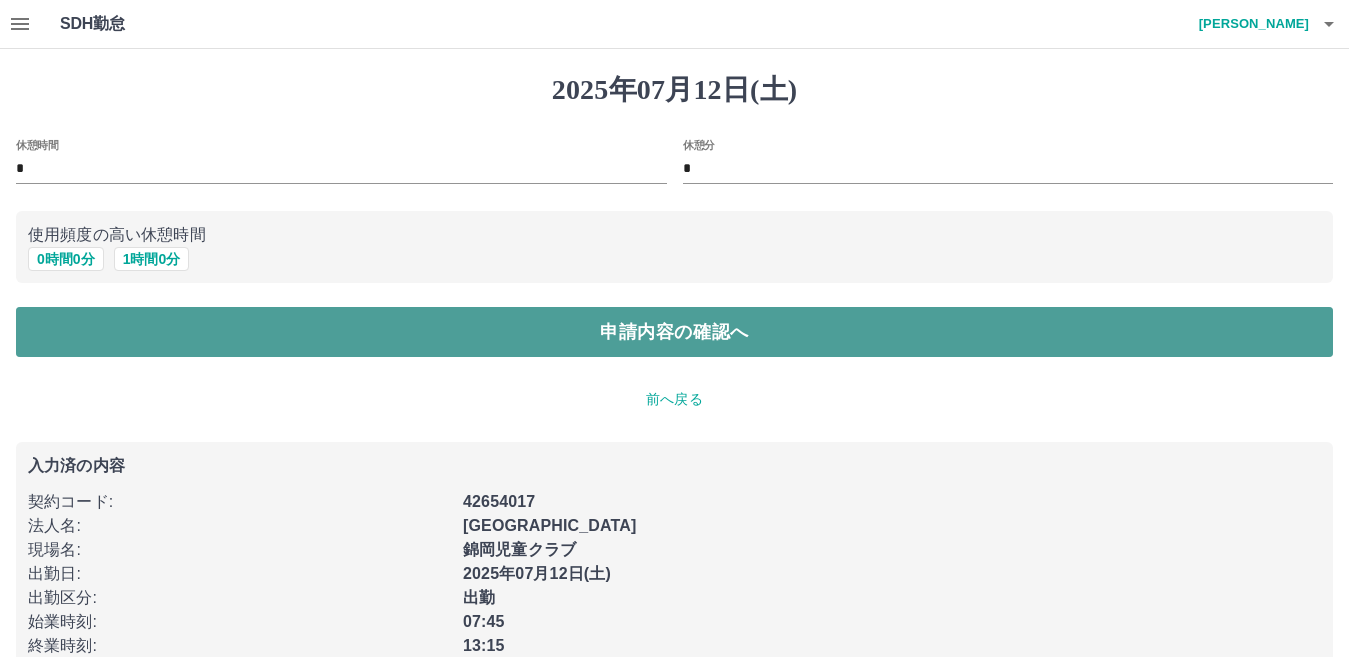 click on "申請内容の確認へ" at bounding box center (674, 332) 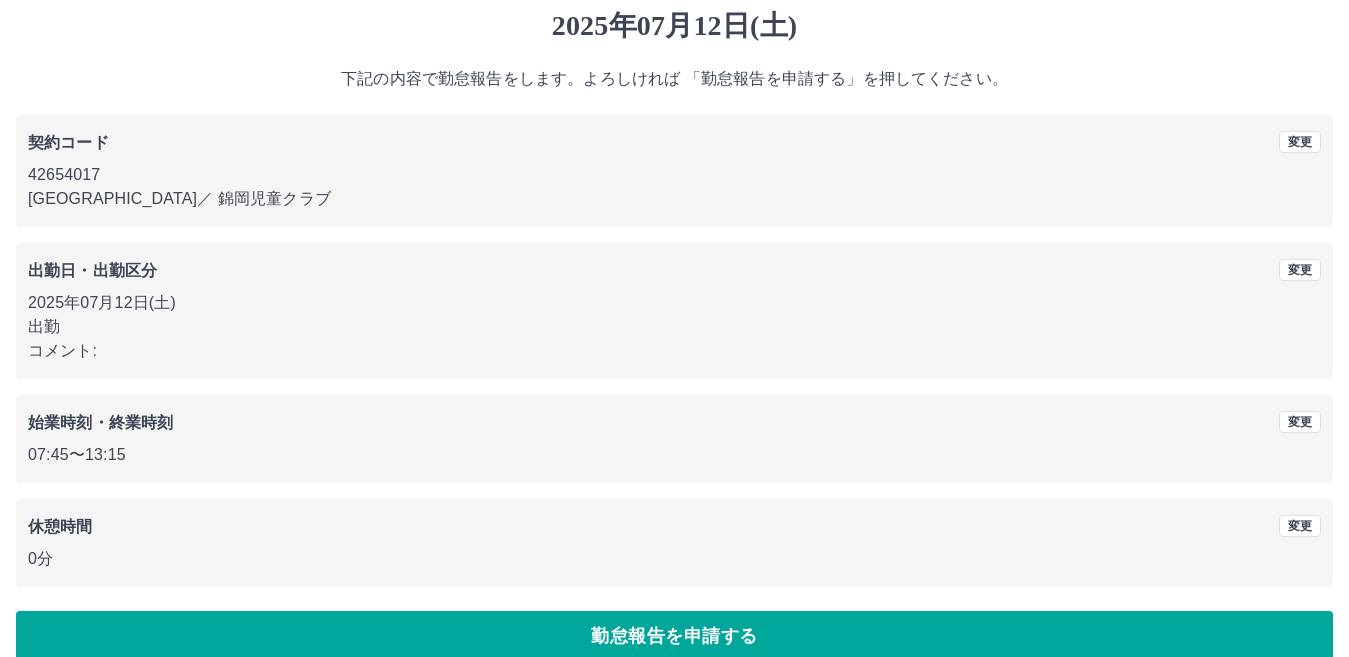 scroll, scrollTop: 92, scrollLeft: 0, axis: vertical 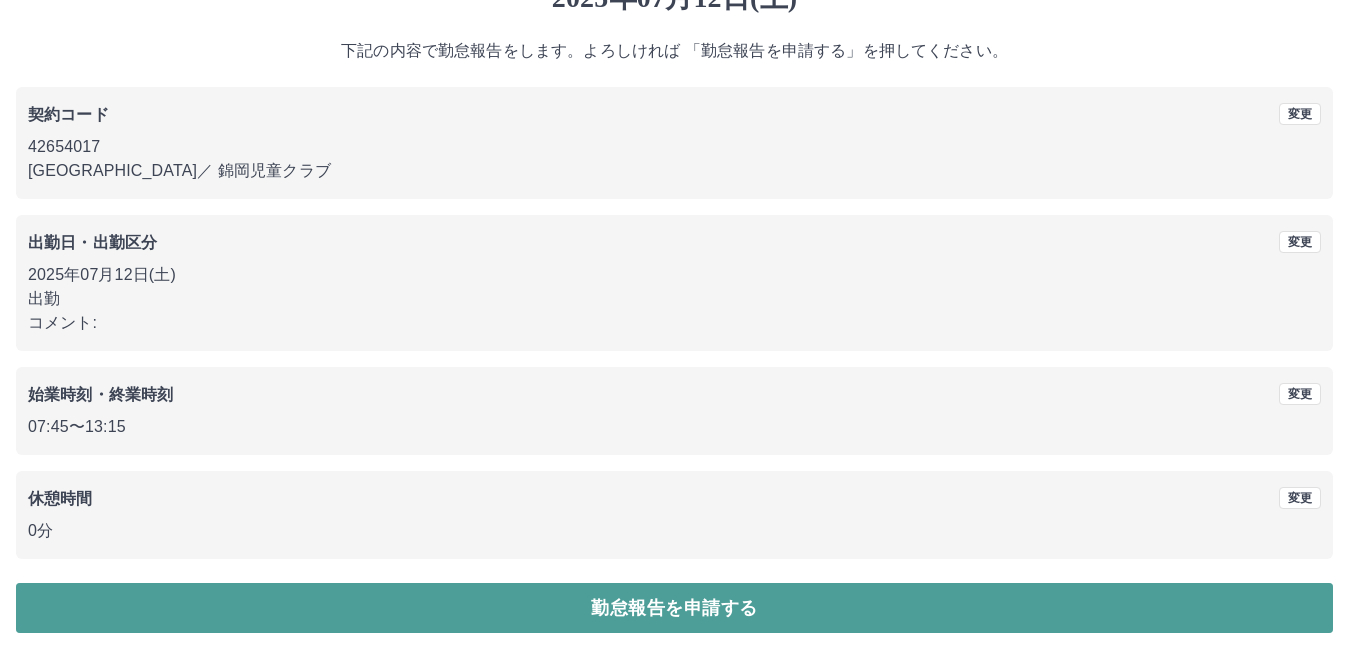 click on "勤怠報告を申請する" at bounding box center (674, 608) 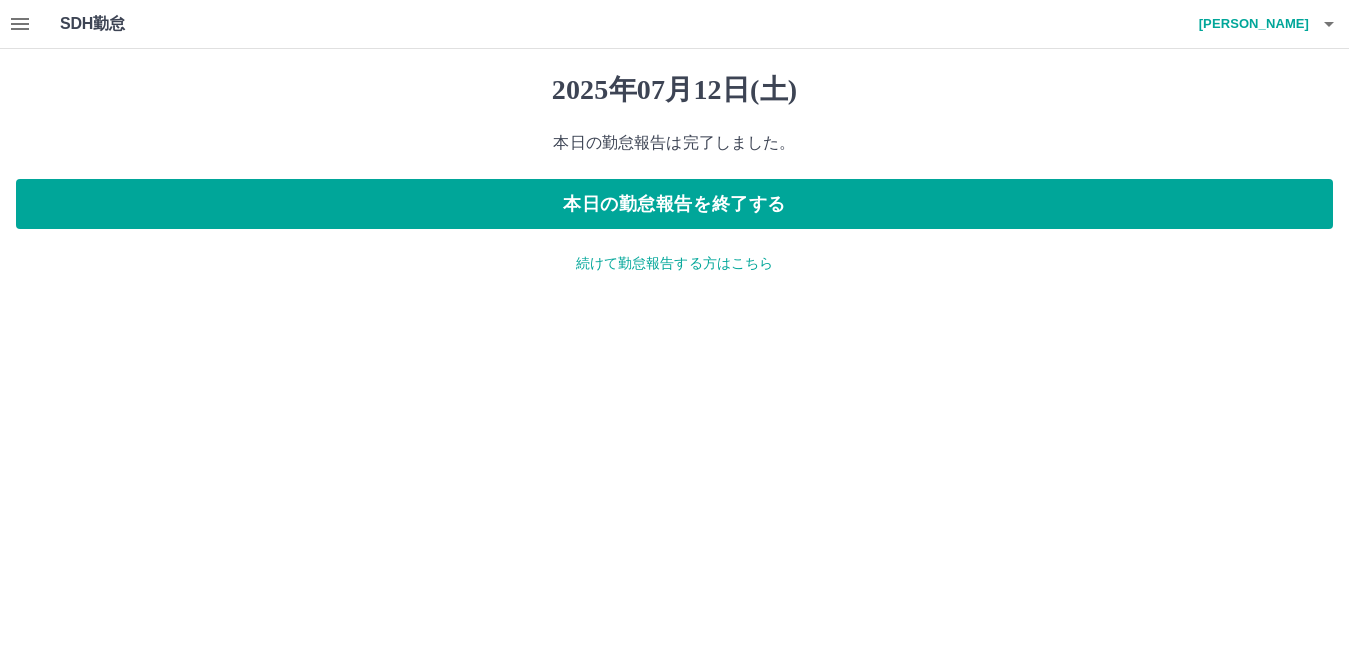 scroll, scrollTop: 0, scrollLeft: 0, axis: both 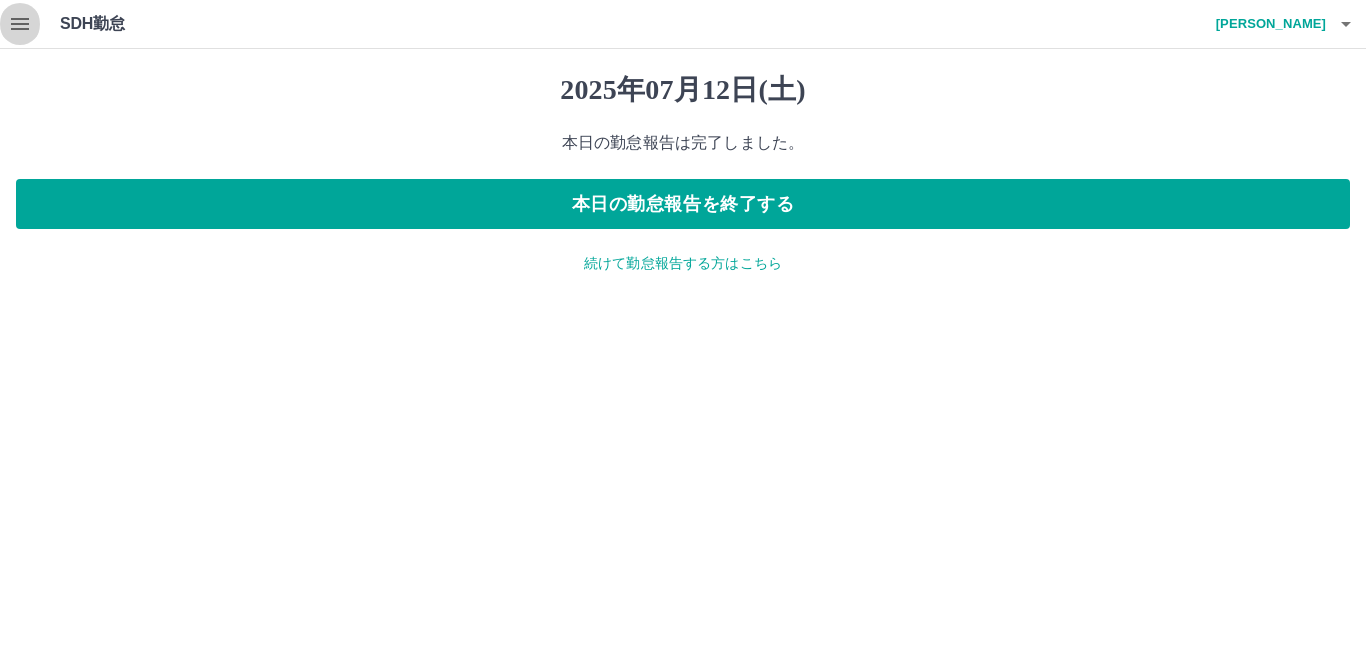 click 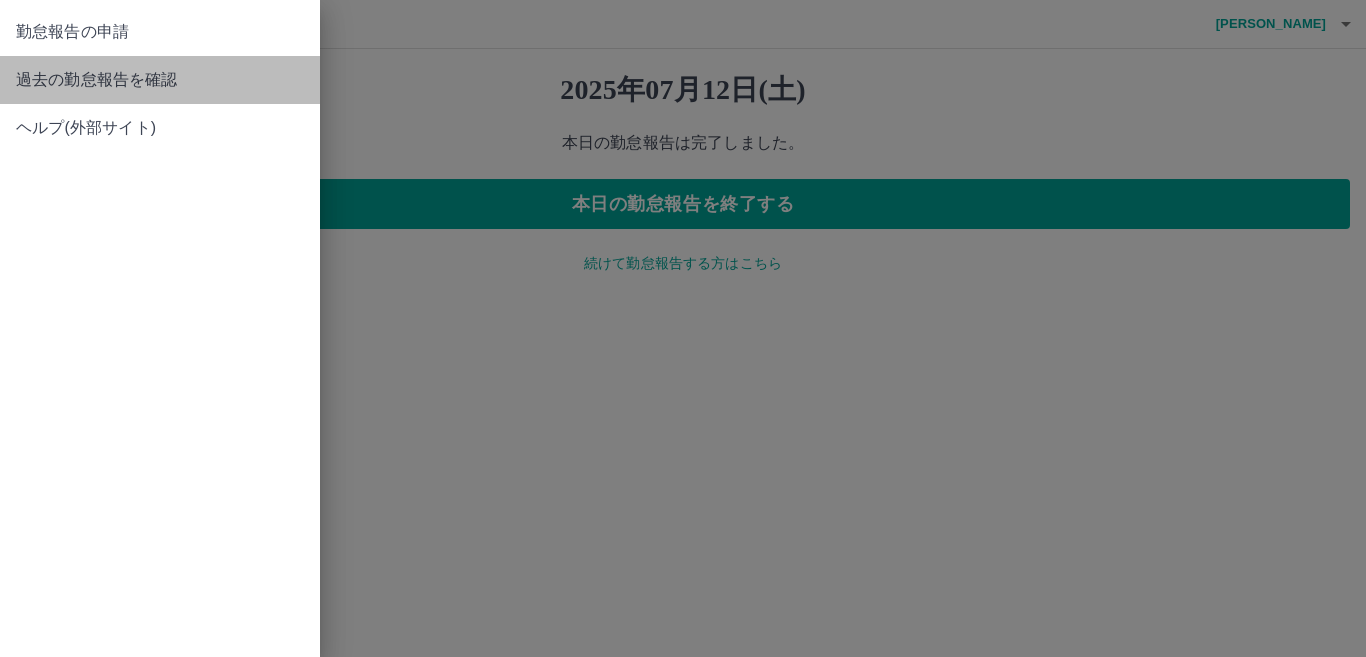 click on "過去の勤怠報告を確認" at bounding box center [160, 80] 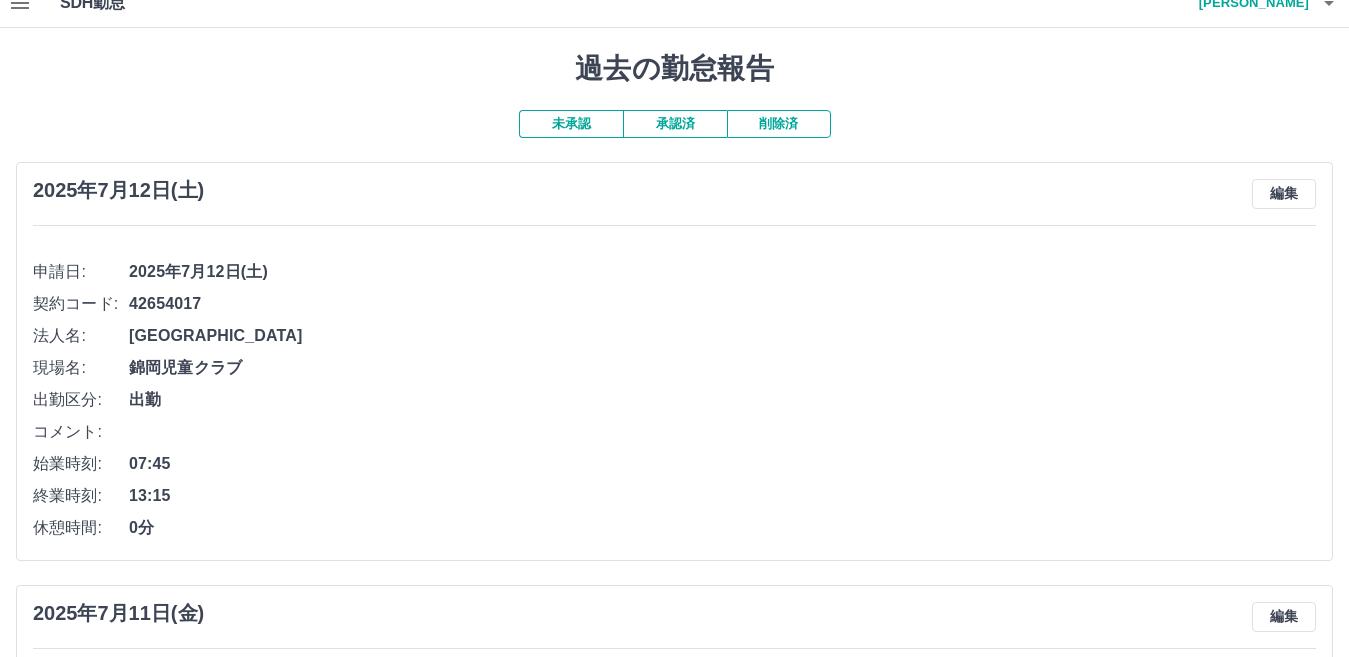 scroll, scrollTop: 0, scrollLeft: 0, axis: both 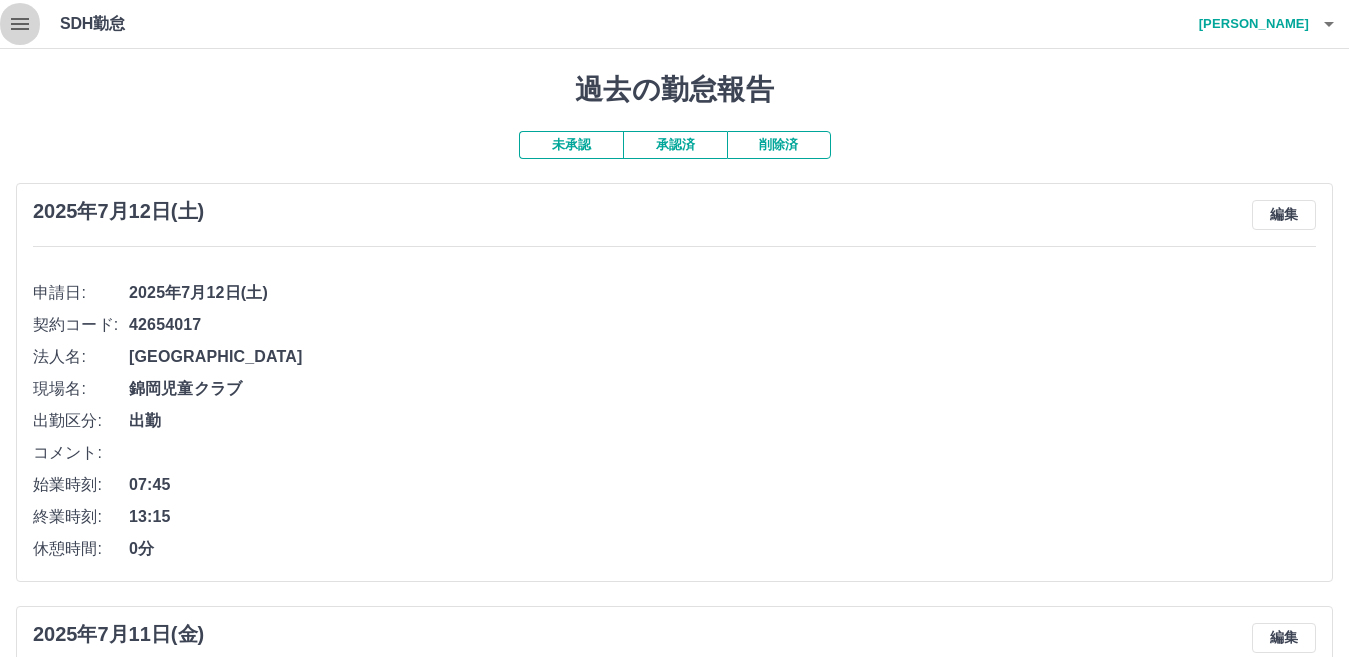click 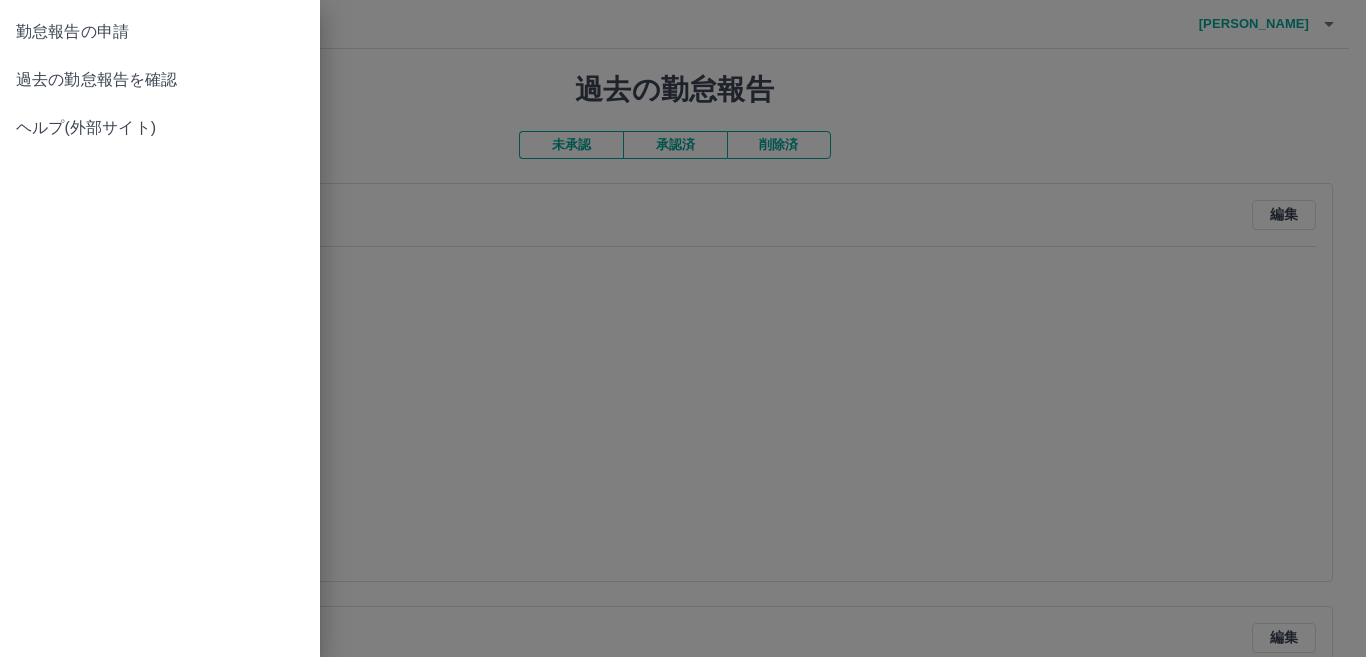 click at bounding box center [683, 328] 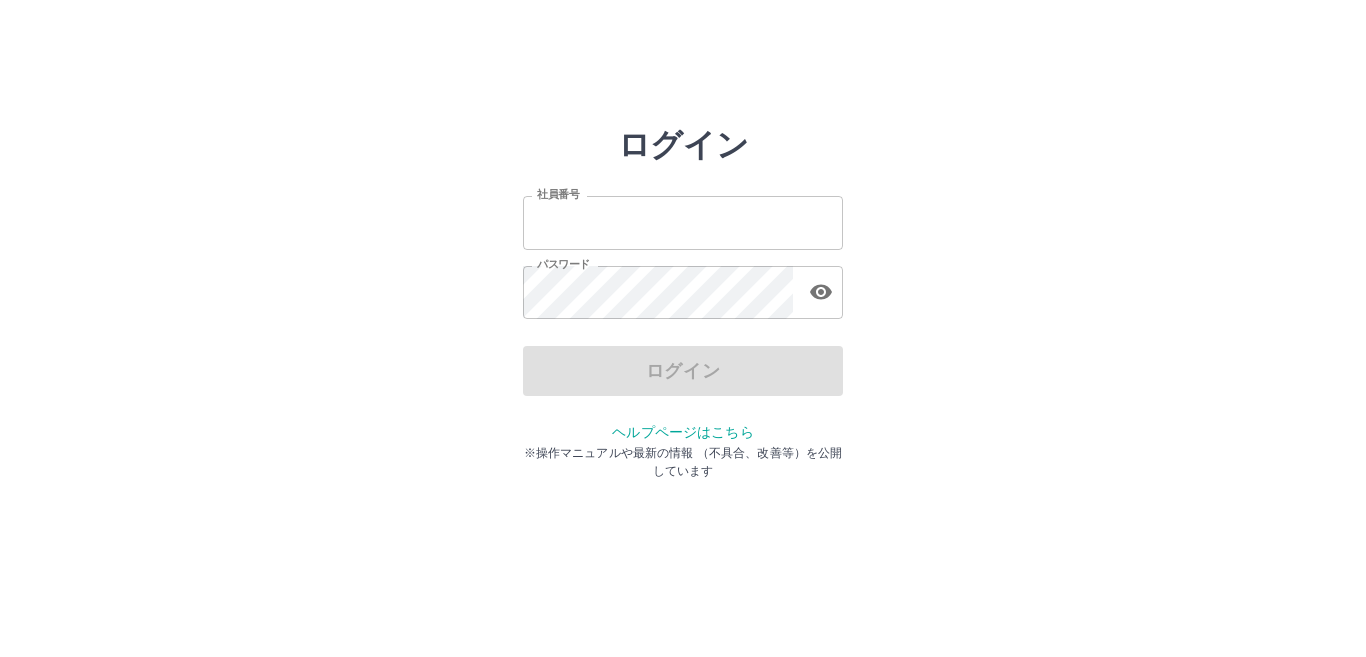 scroll, scrollTop: 0, scrollLeft: 0, axis: both 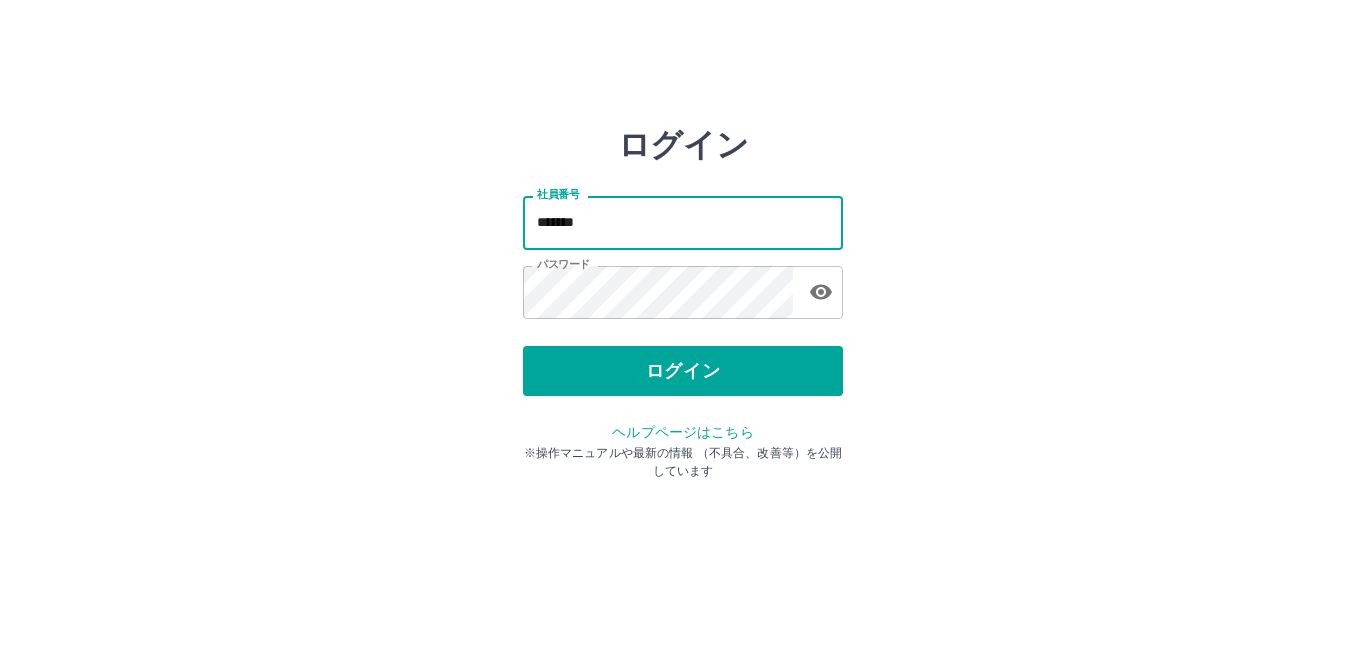 click on "*******" at bounding box center (683, 222) 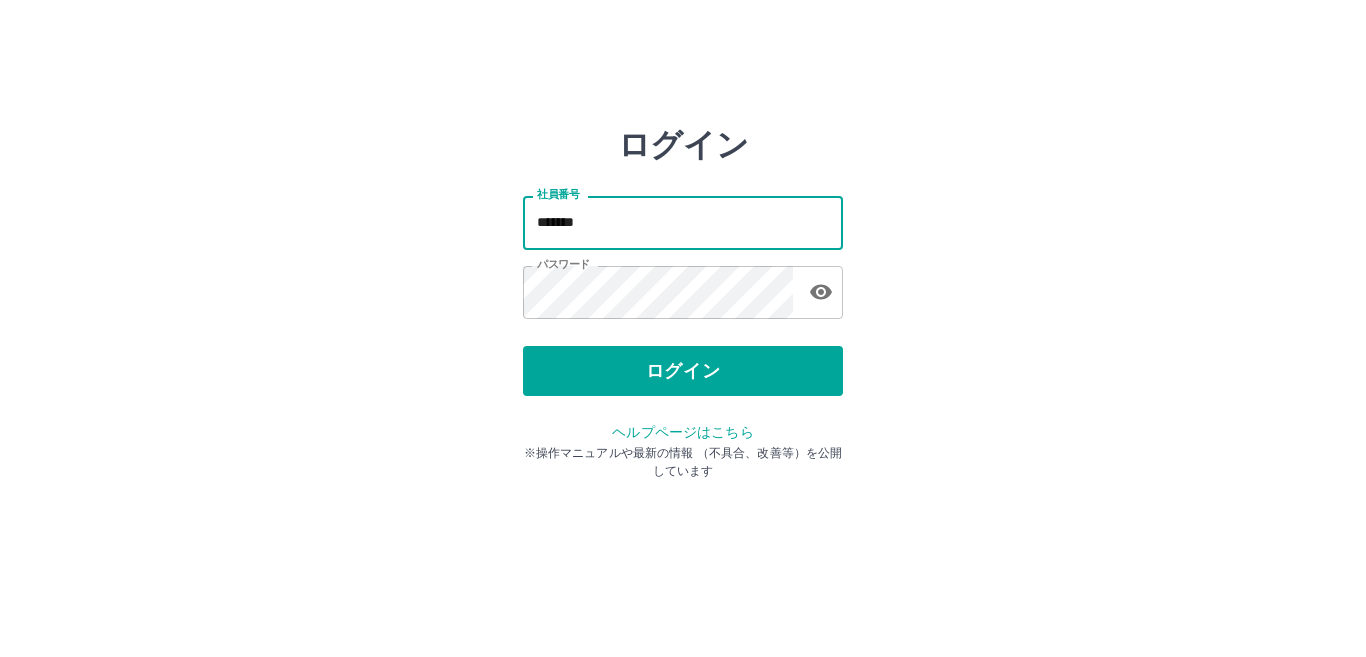 type on "*******" 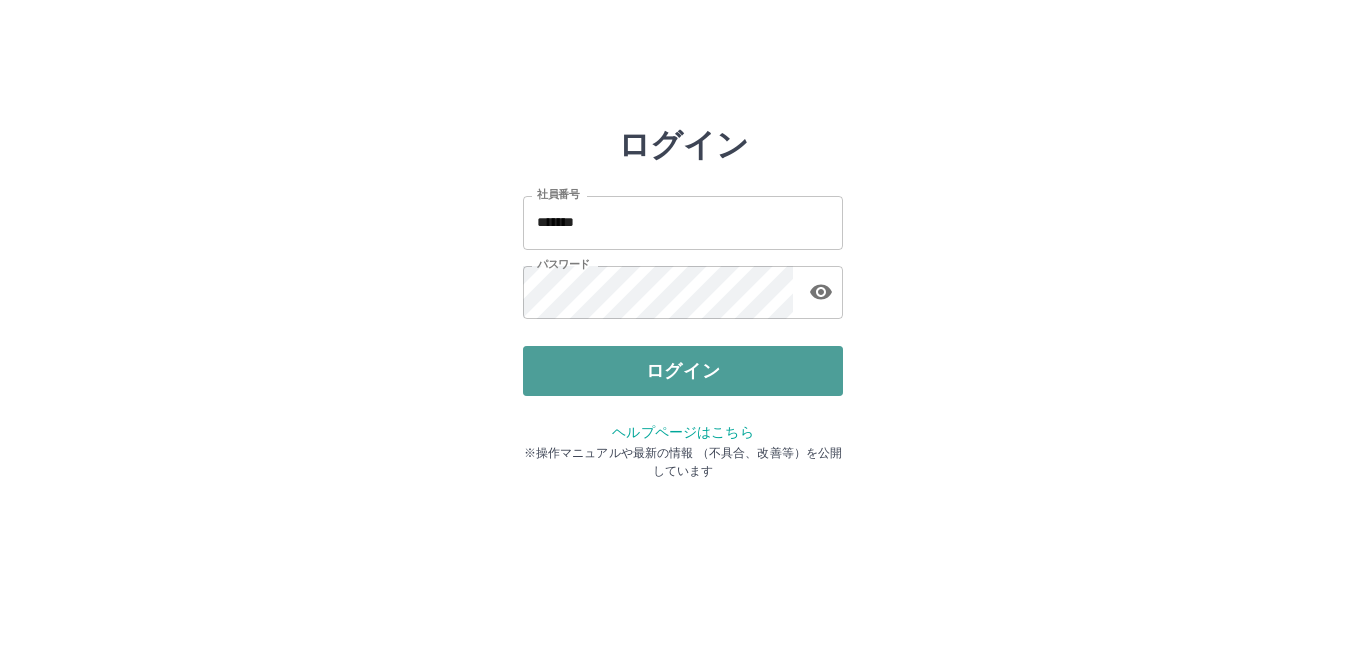 click on "ログイン" at bounding box center [683, 371] 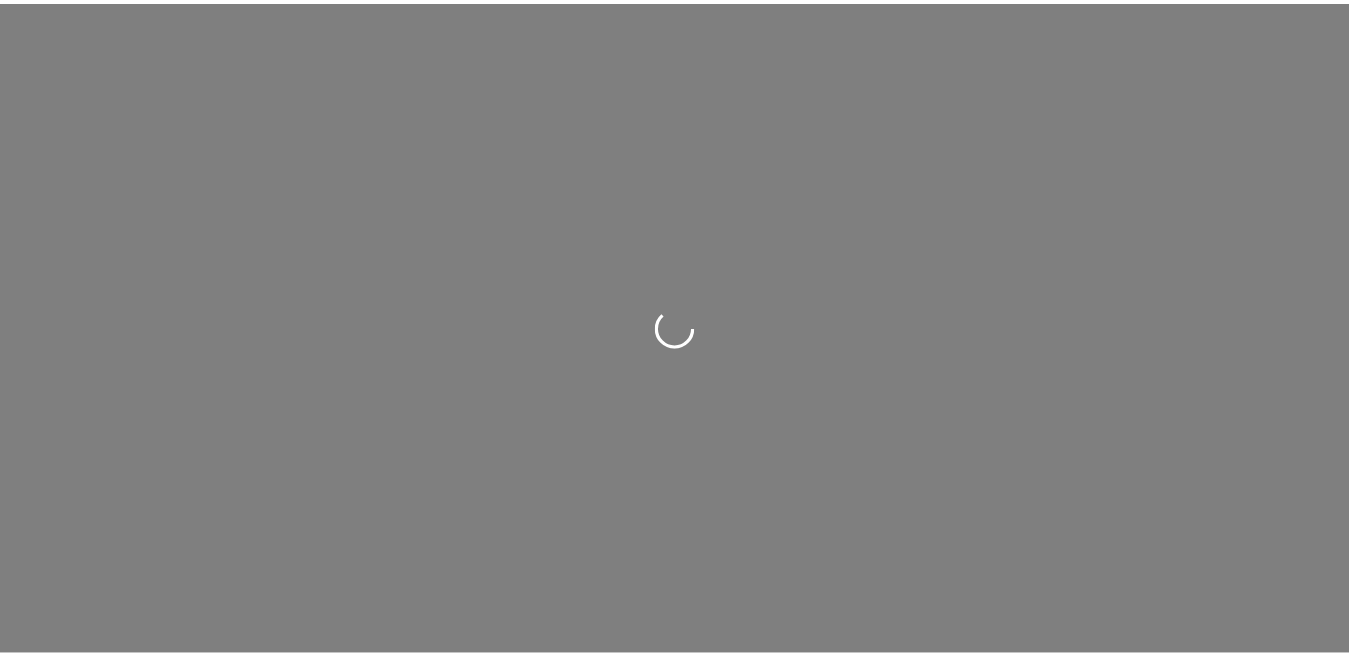 scroll, scrollTop: 0, scrollLeft: 0, axis: both 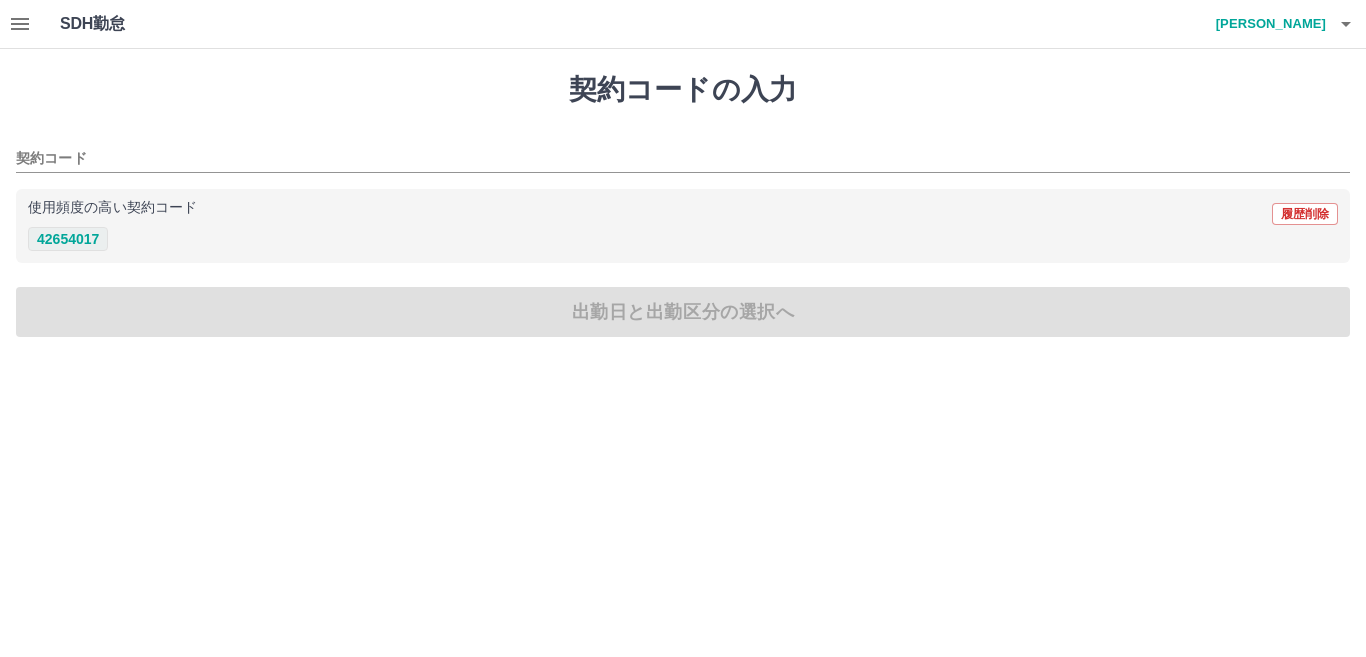 click on "42654017" at bounding box center (68, 239) 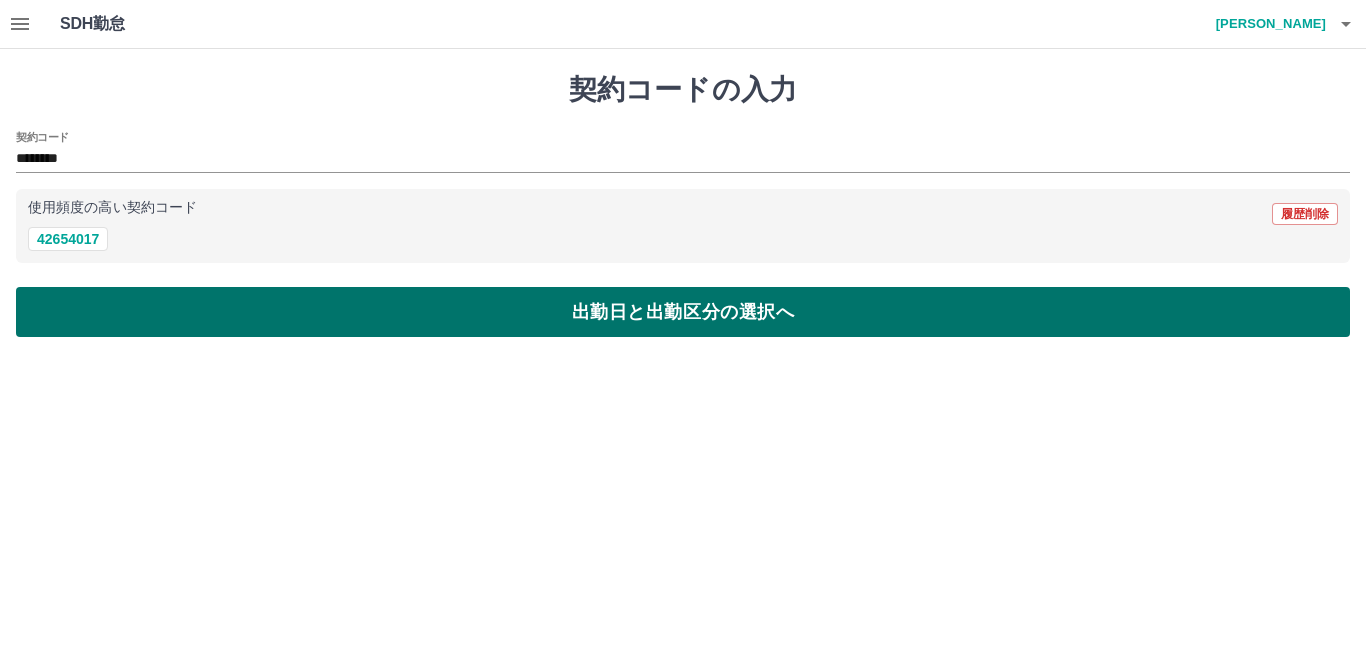 click on "出勤日と出勤区分の選択へ" at bounding box center (683, 312) 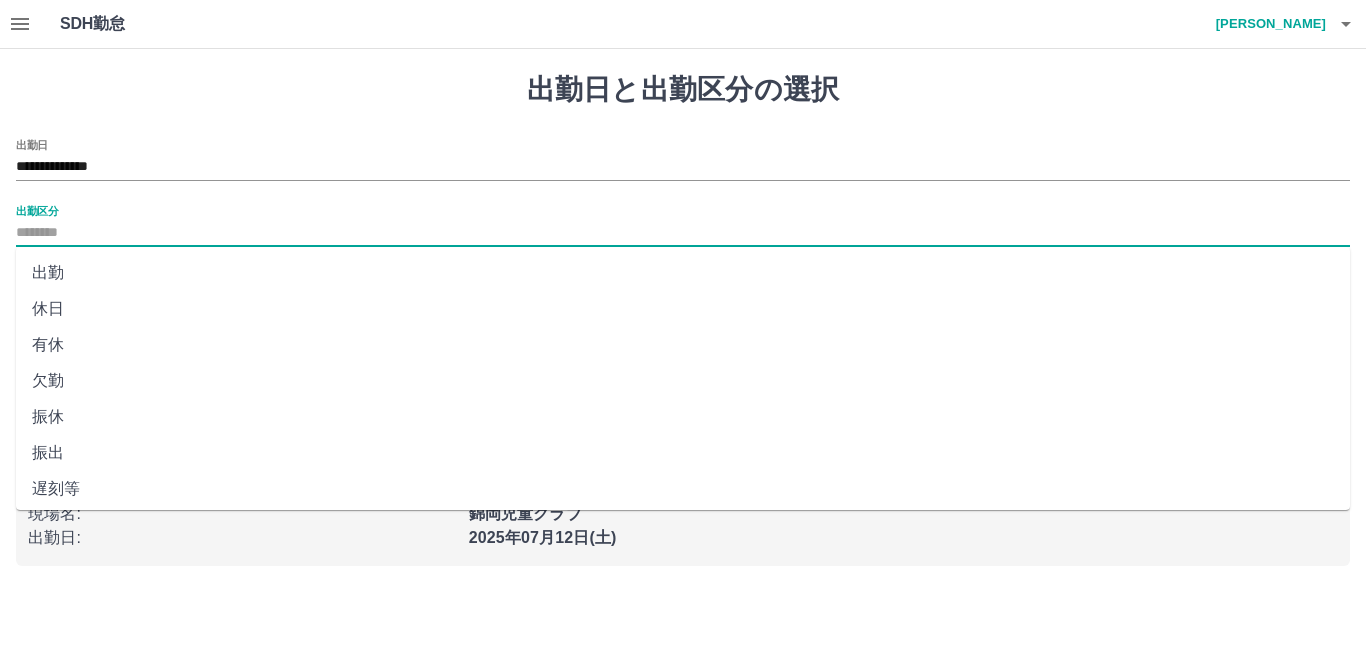 click on "出勤区分" at bounding box center (683, 233) 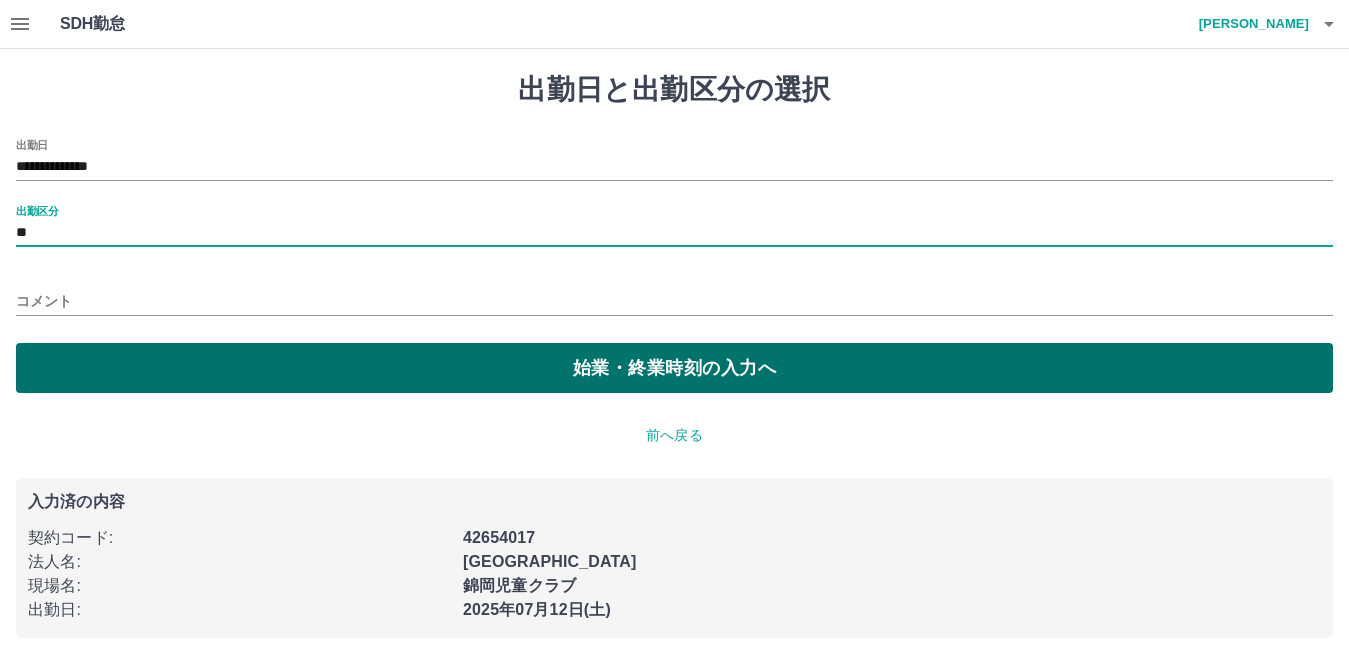 click on "始業・終業時刻の入力へ" at bounding box center [674, 368] 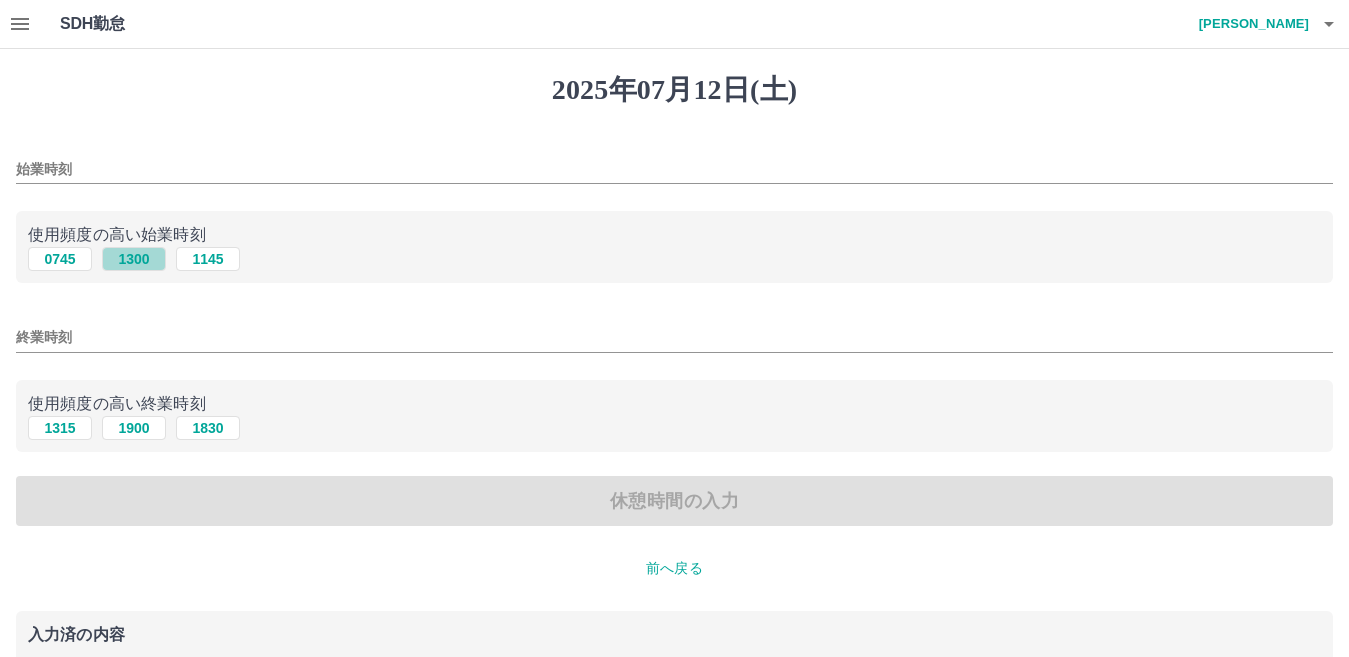 click on "1300" at bounding box center (134, 259) 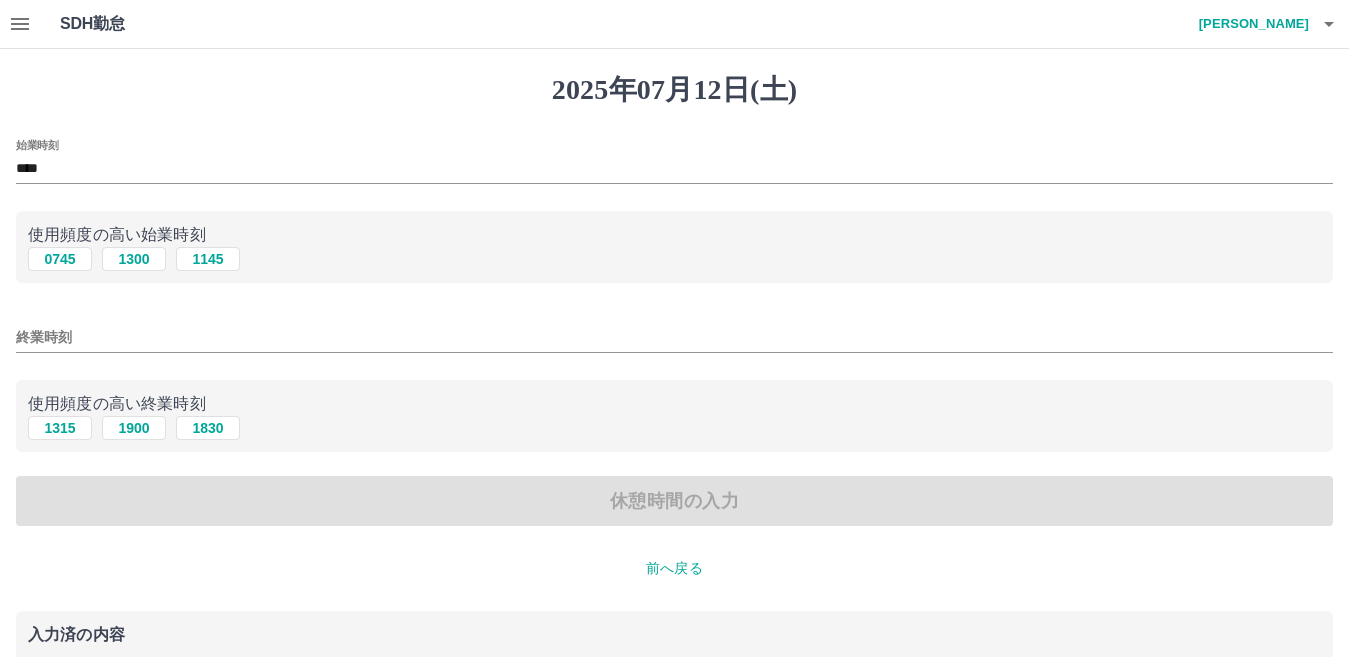 click on "終業時刻" at bounding box center (674, 337) 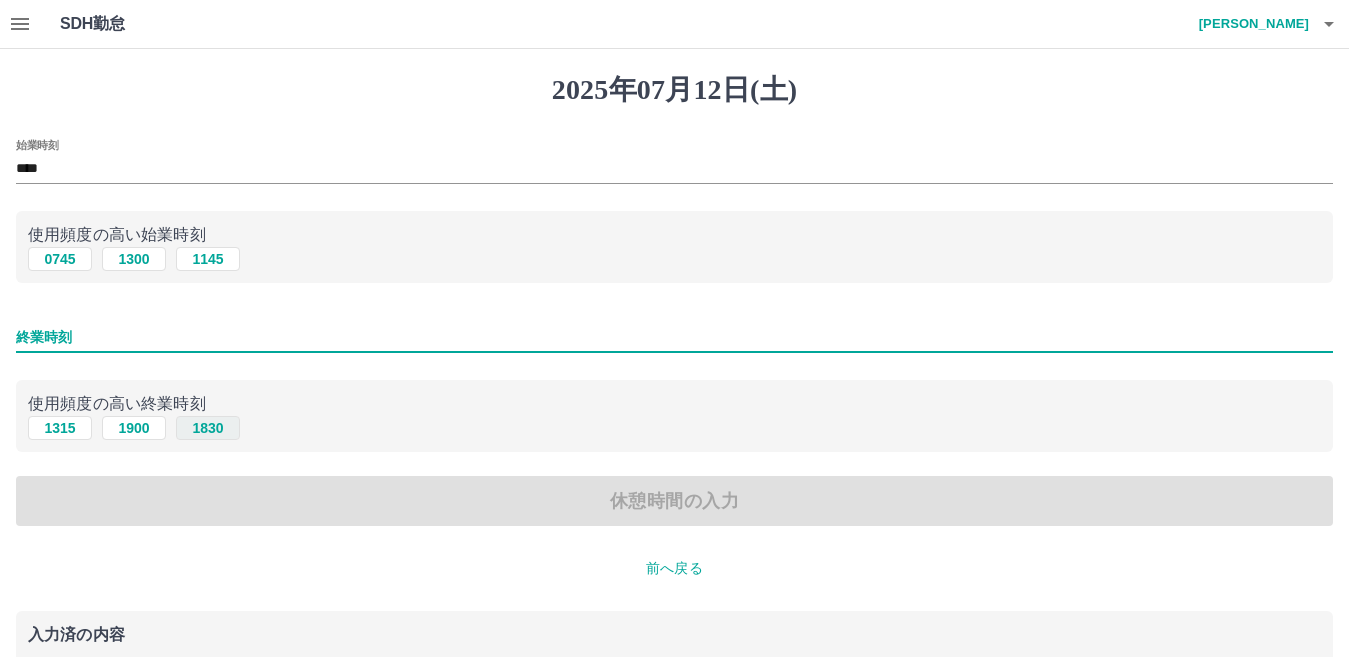 click on "1830" at bounding box center [208, 428] 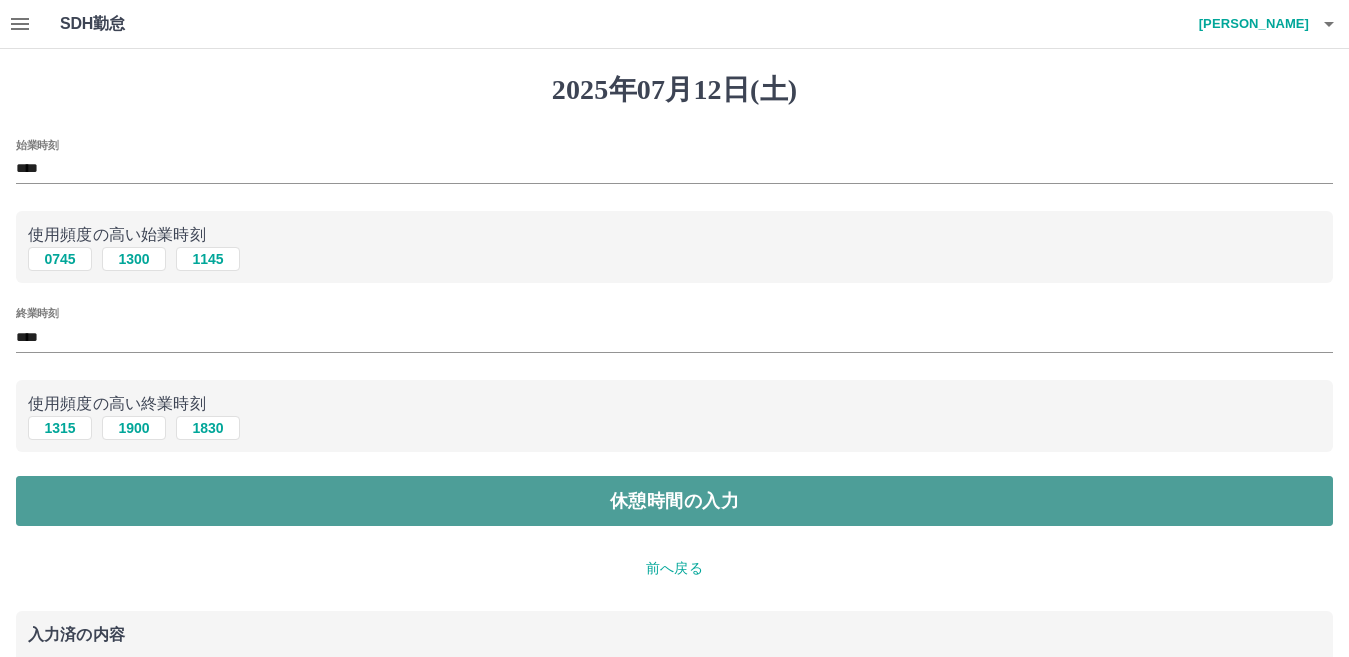 click on "休憩時間の入力" at bounding box center [674, 501] 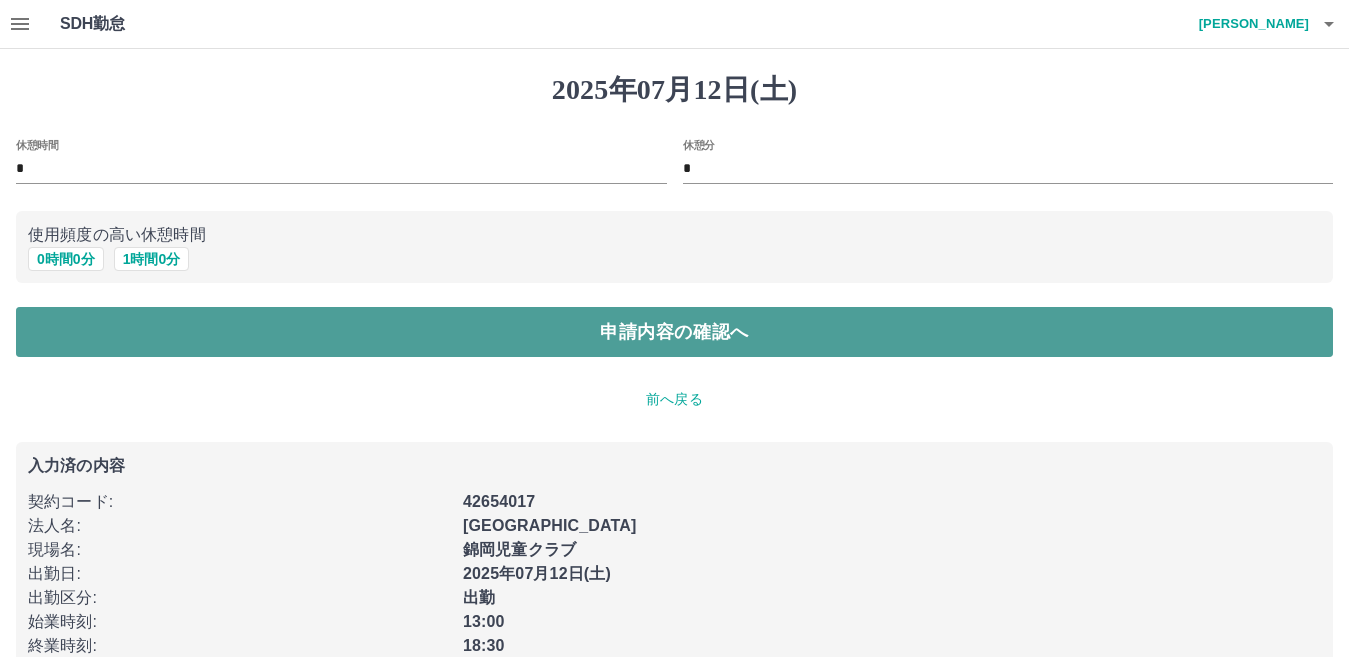click on "申請内容の確認へ" at bounding box center [674, 332] 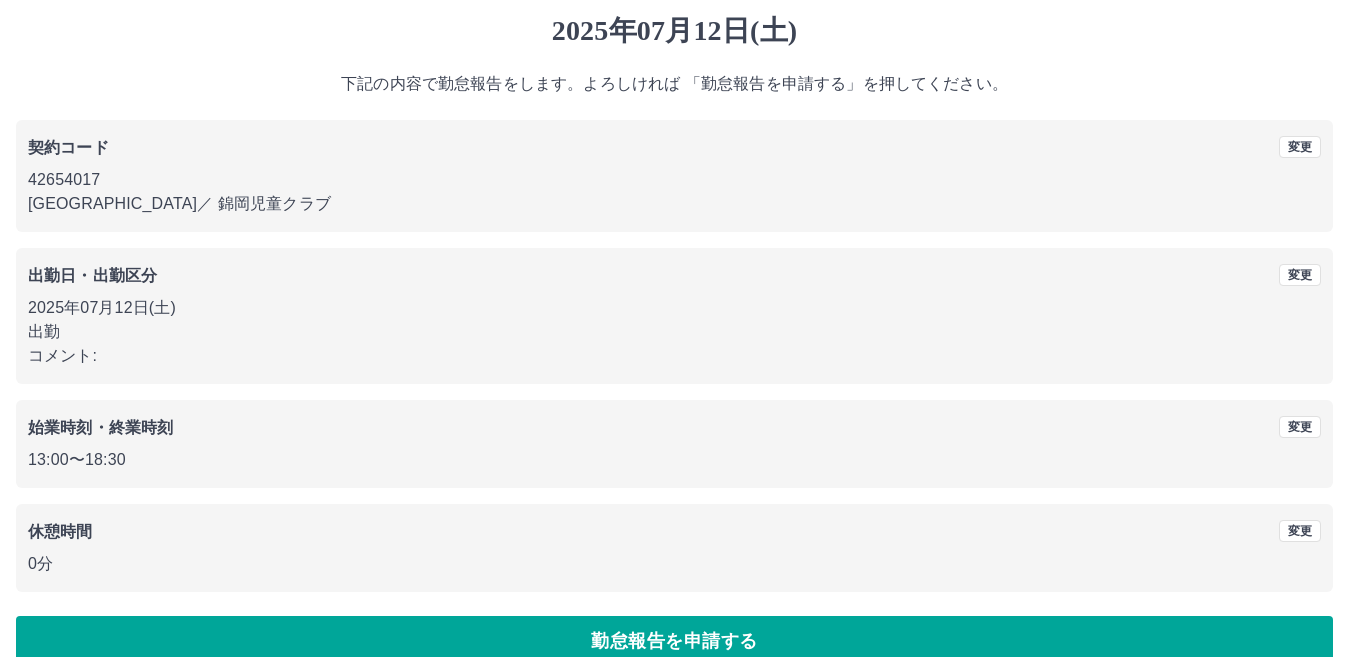 scroll, scrollTop: 92, scrollLeft: 0, axis: vertical 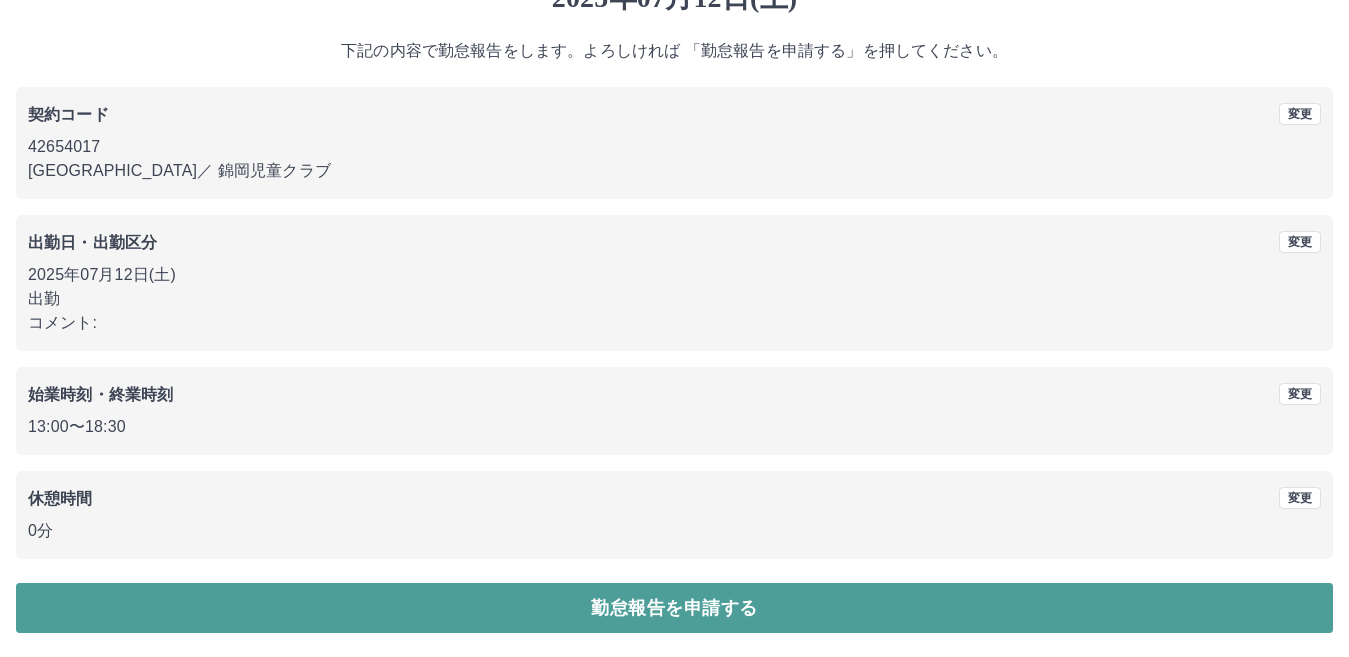 click on "勤怠報告を申請する" at bounding box center [674, 608] 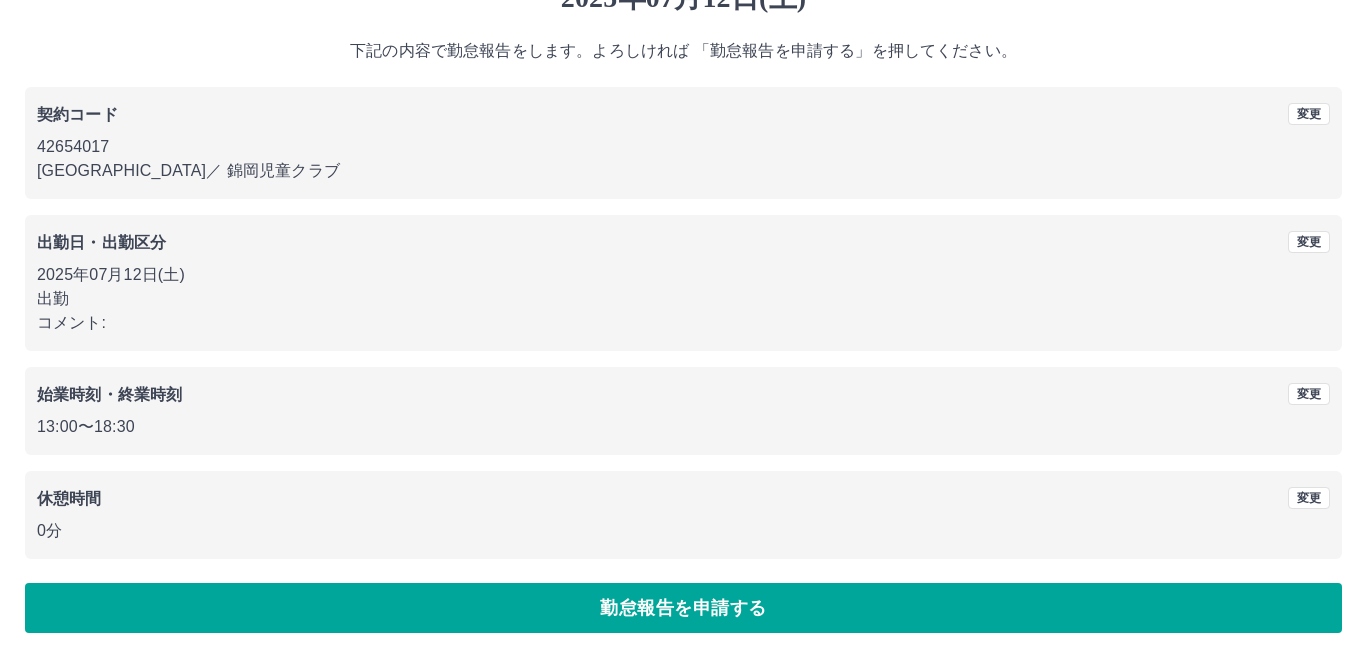 scroll, scrollTop: 0, scrollLeft: 0, axis: both 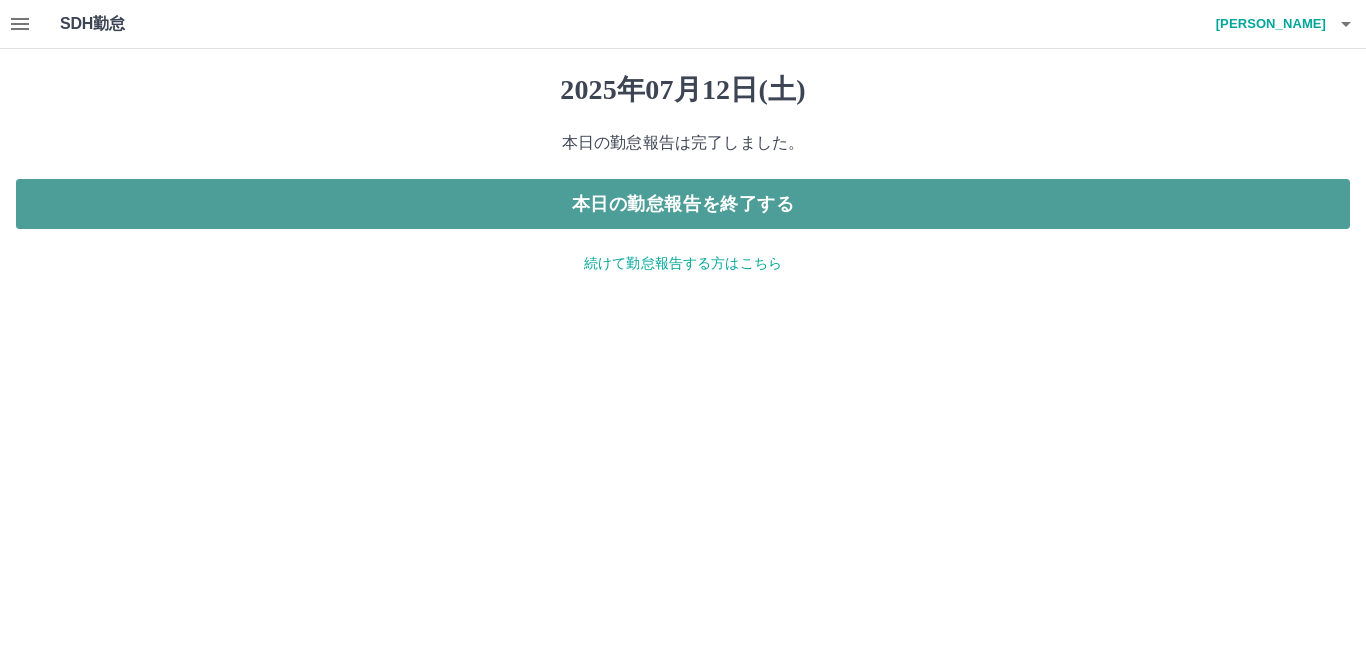 click on "本日の勤怠報告を終了する" at bounding box center (683, 204) 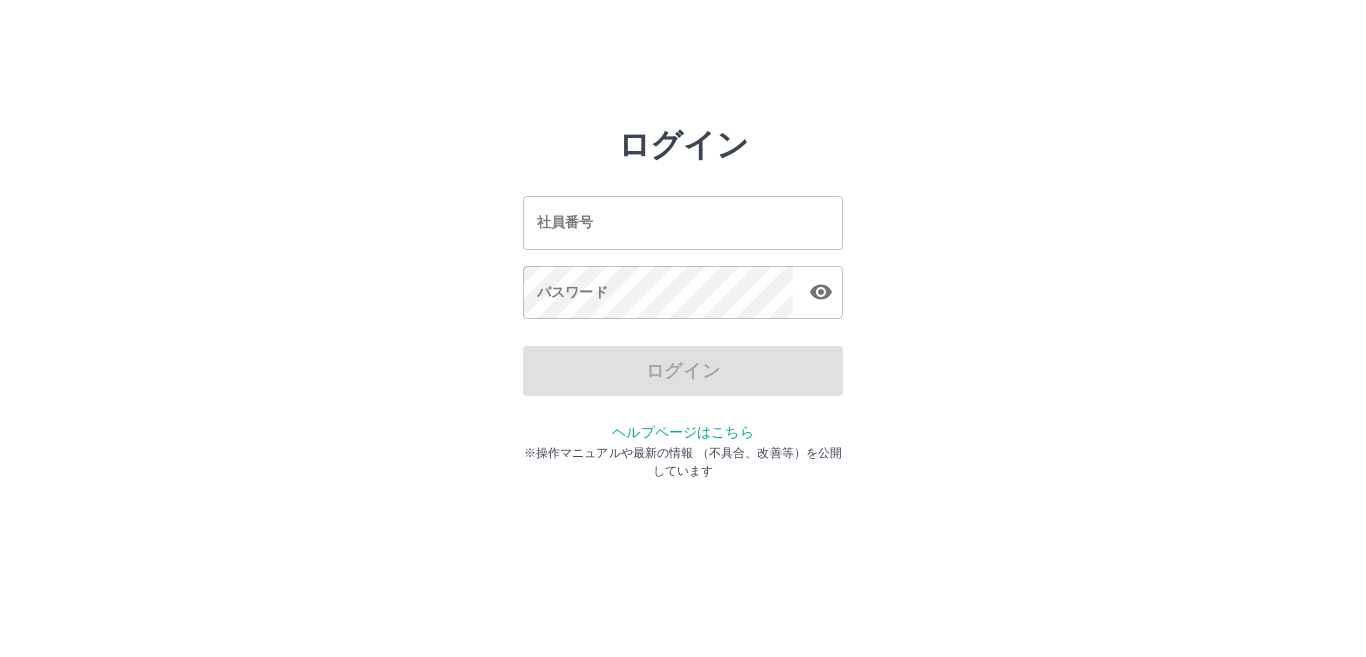 scroll, scrollTop: 0, scrollLeft: 0, axis: both 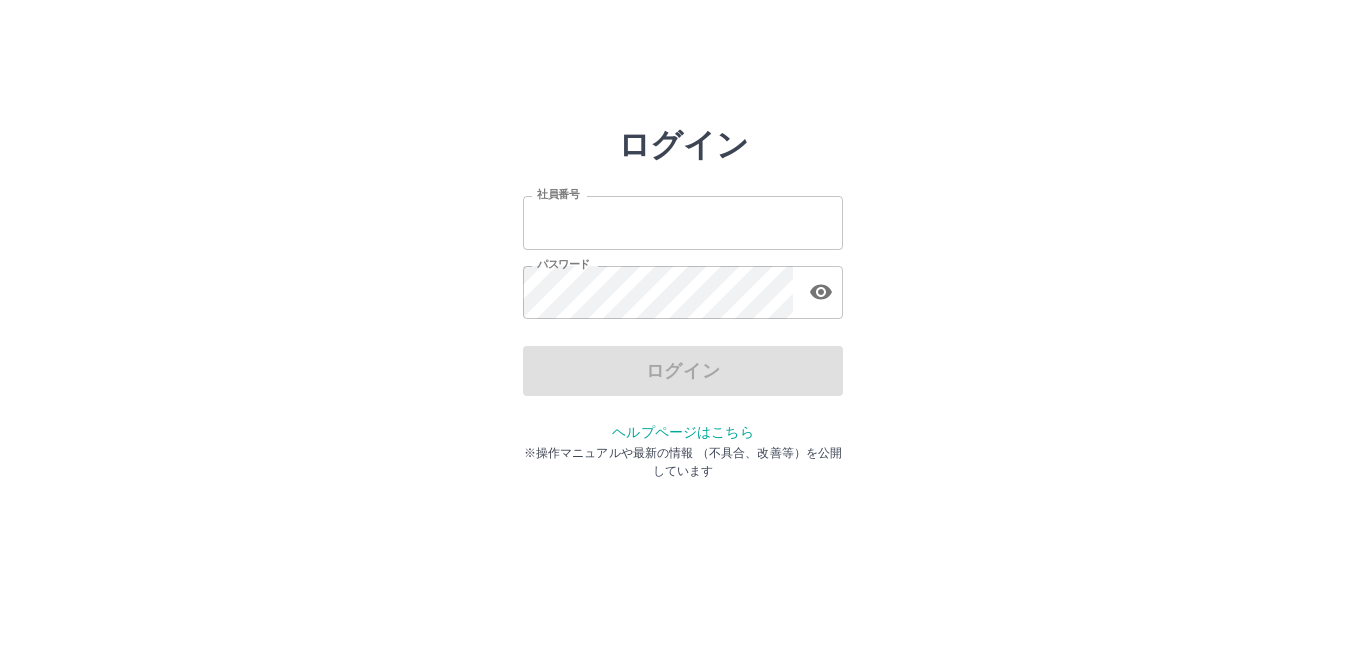 type on "*******" 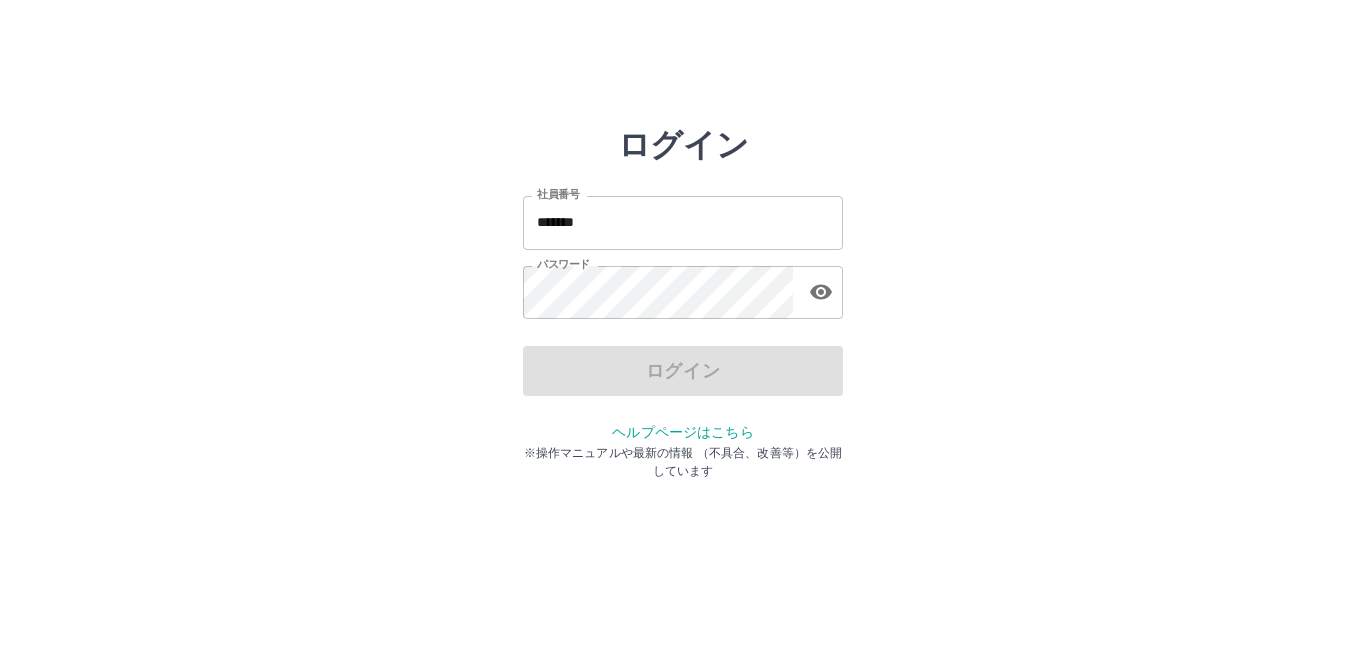 click on "ログイン" at bounding box center [683, 371] 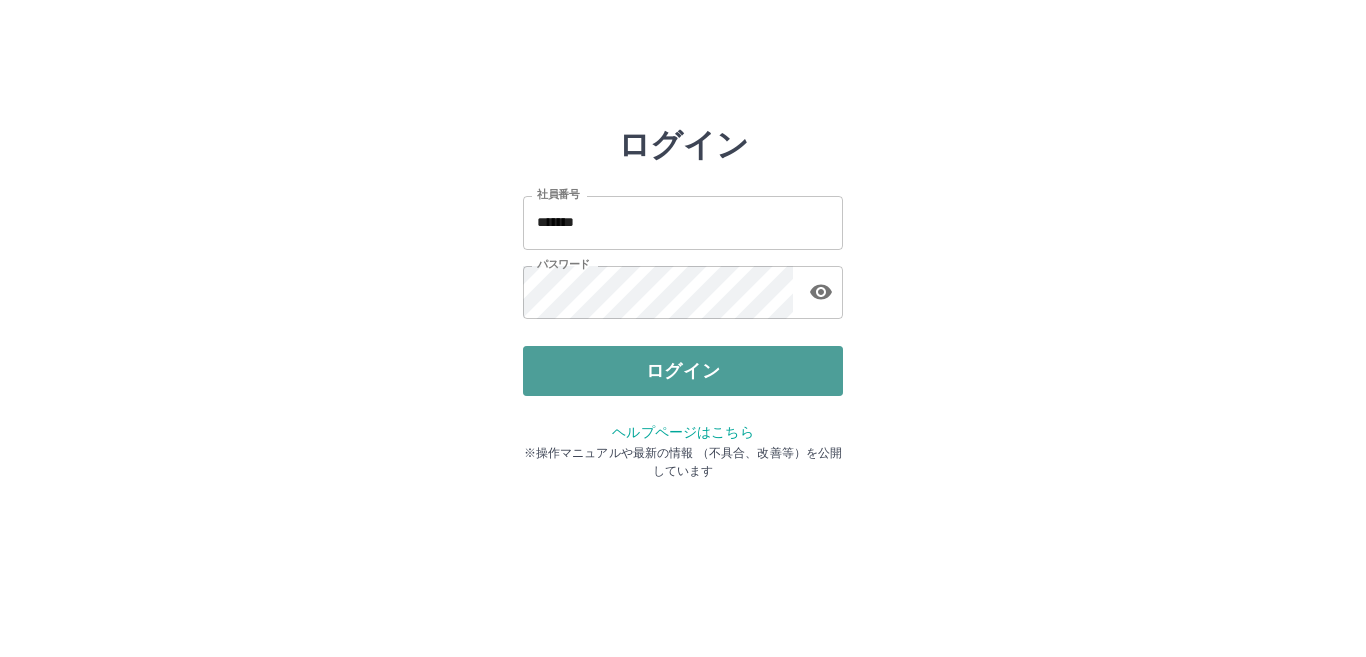 click on "ログイン" at bounding box center (683, 371) 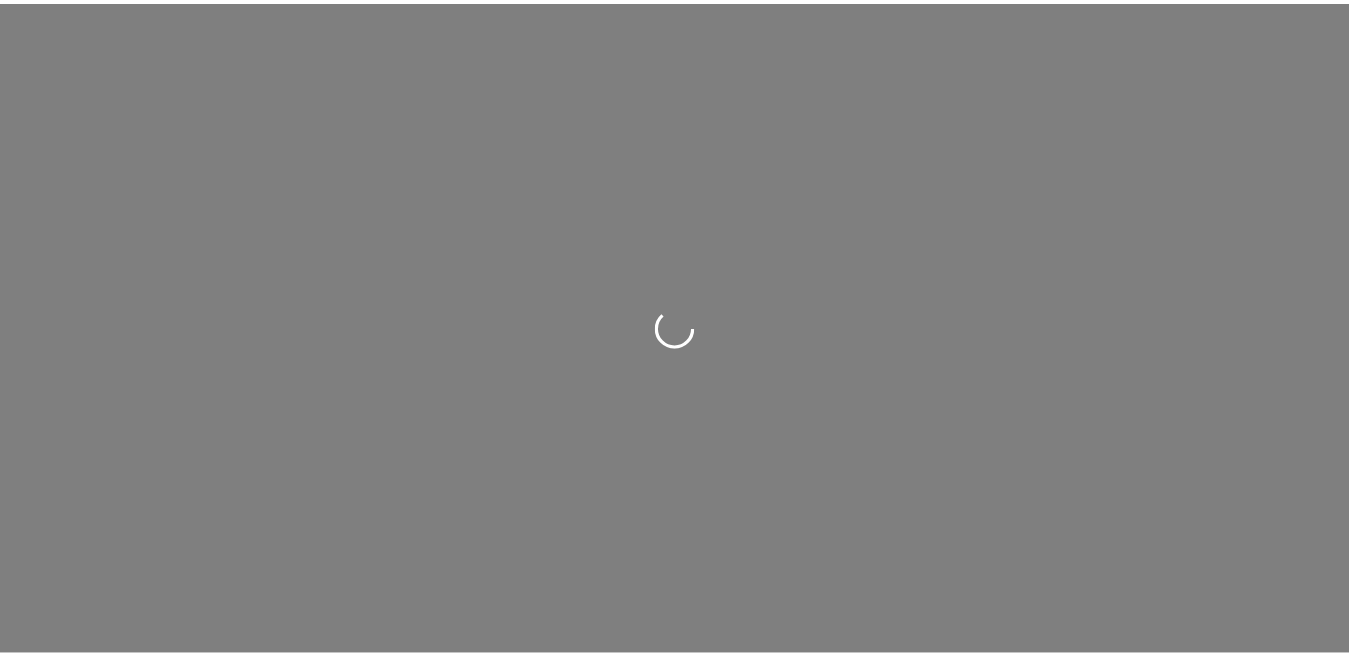 scroll, scrollTop: 0, scrollLeft: 0, axis: both 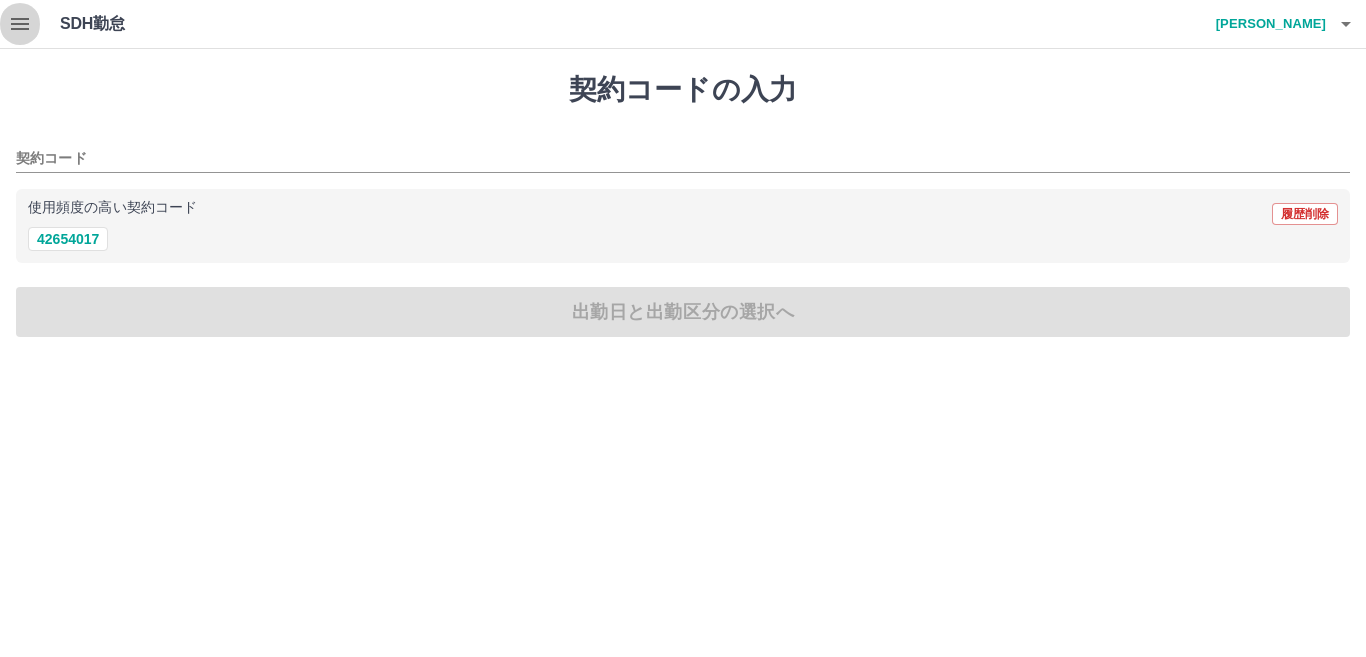 click 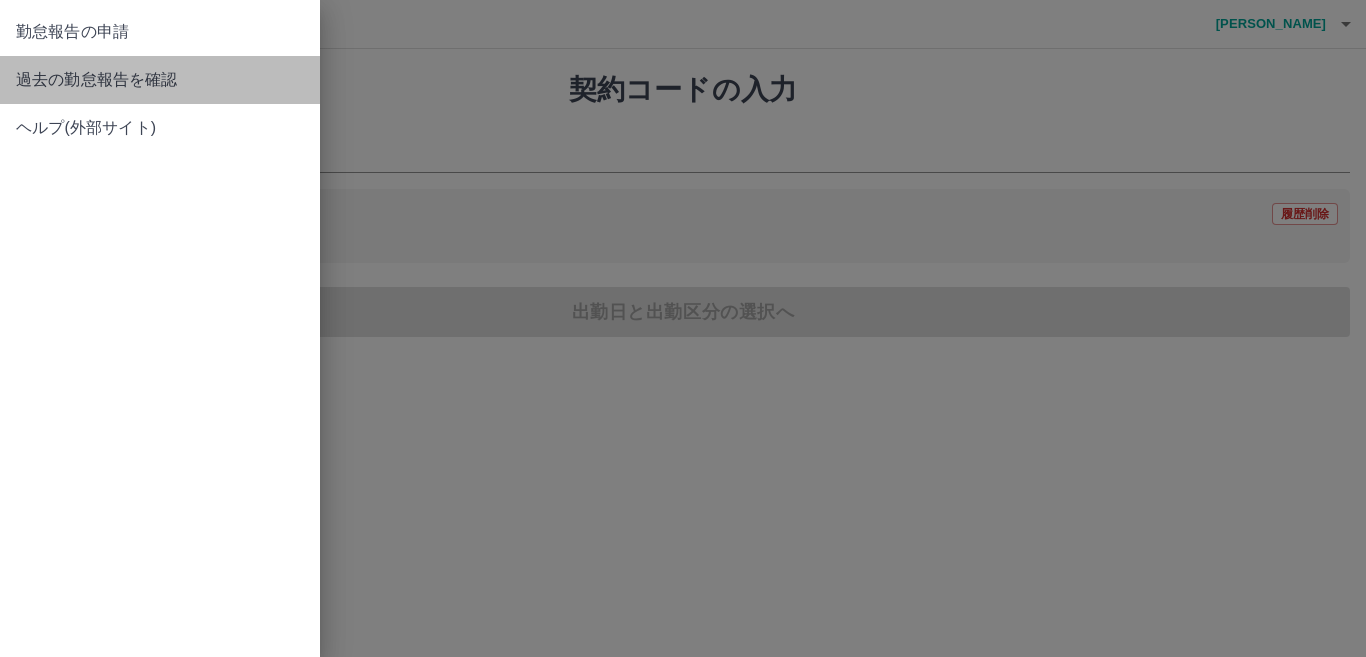 click on "過去の勤怠報告を確認" at bounding box center [160, 80] 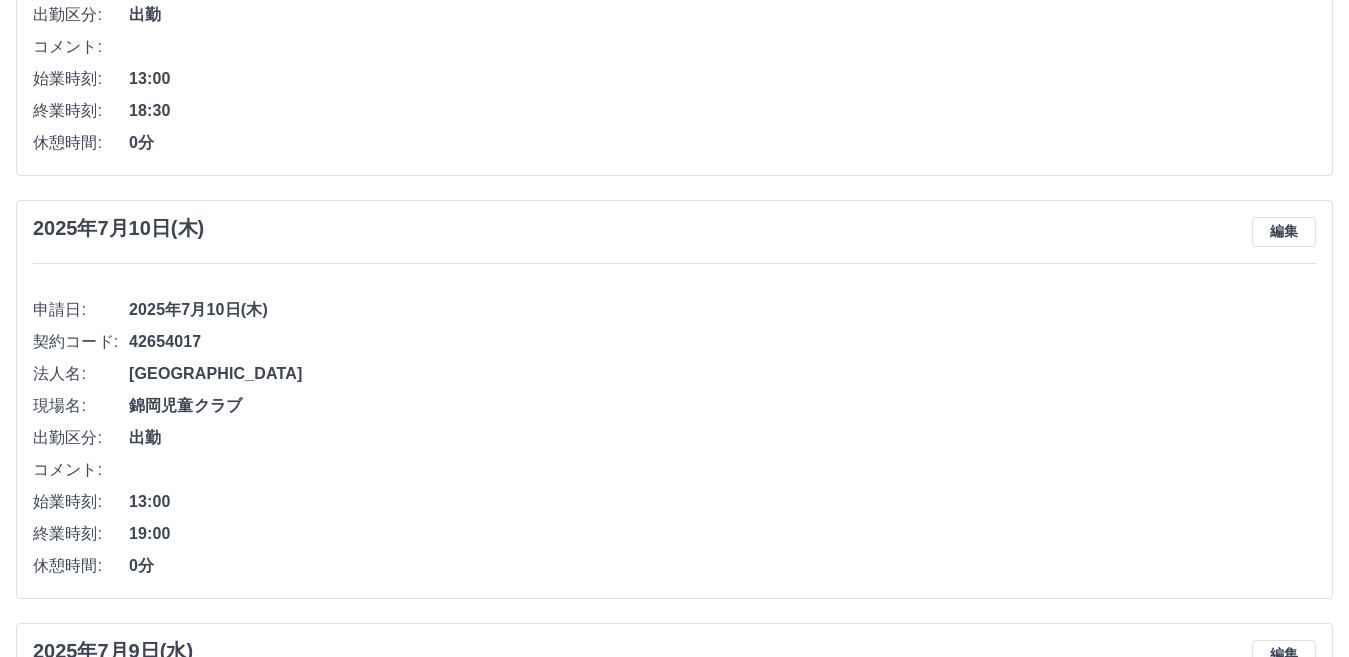 scroll, scrollTop: 900, scrollLeft: 0, axis: vertical 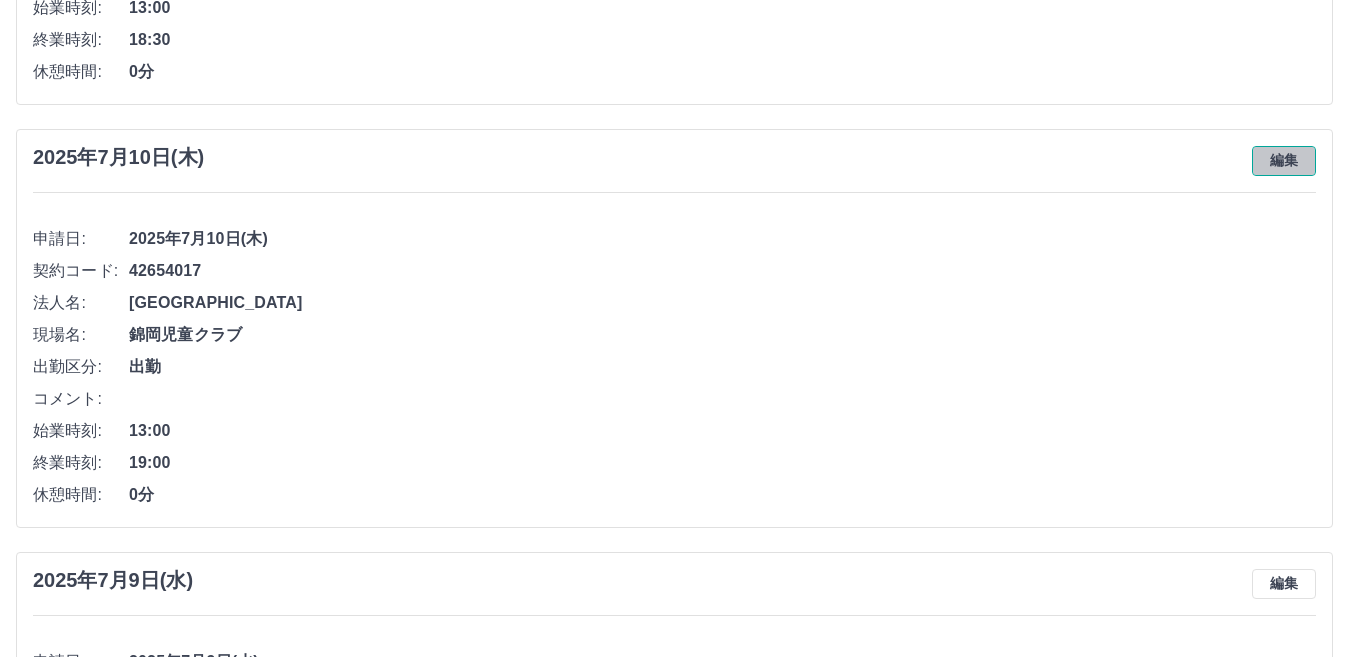 click on "編集" at bounding box center (1284, 161) 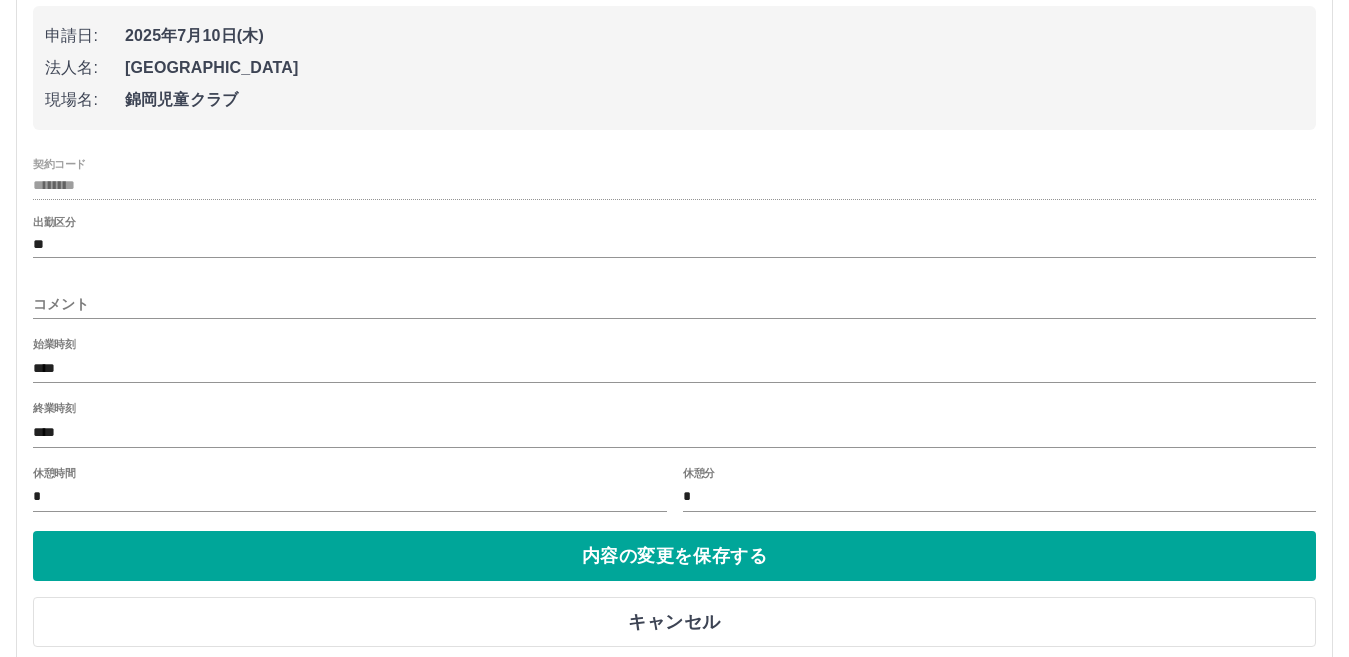 scroll, scrollTop: 1100, scrollLeft: 0, axis: vertical 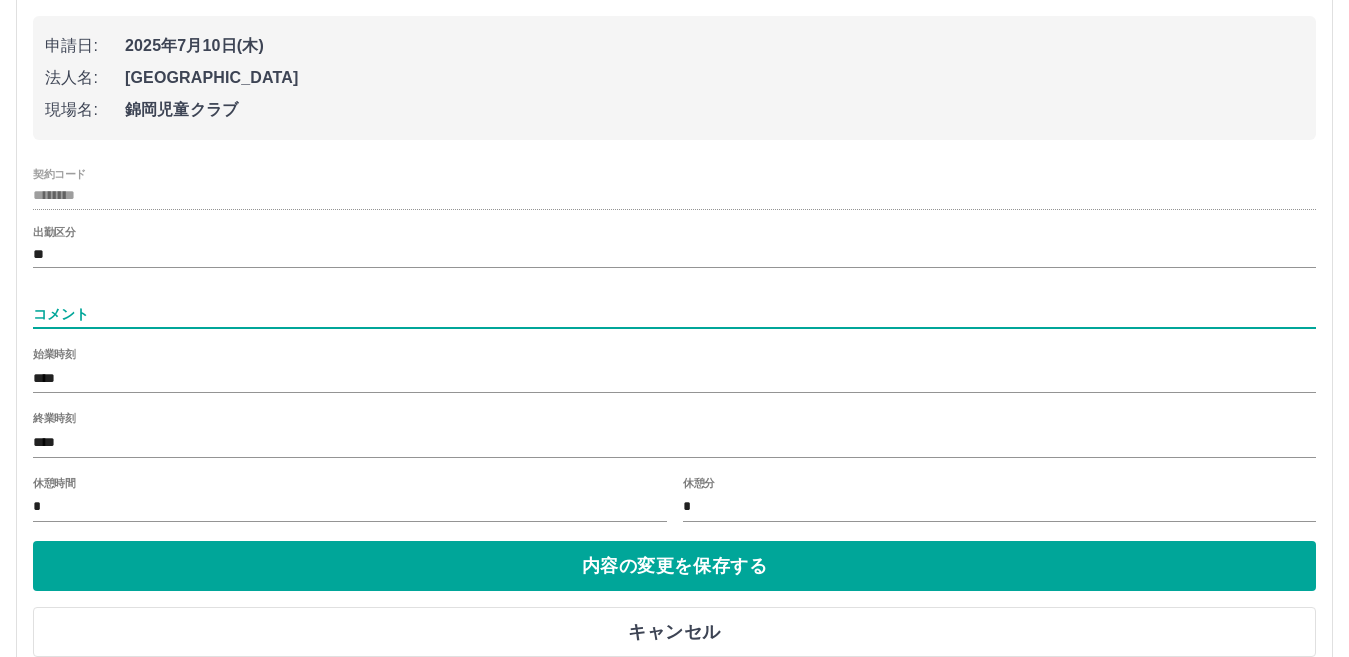 click on "コメント" at bounding box center (674, 314) 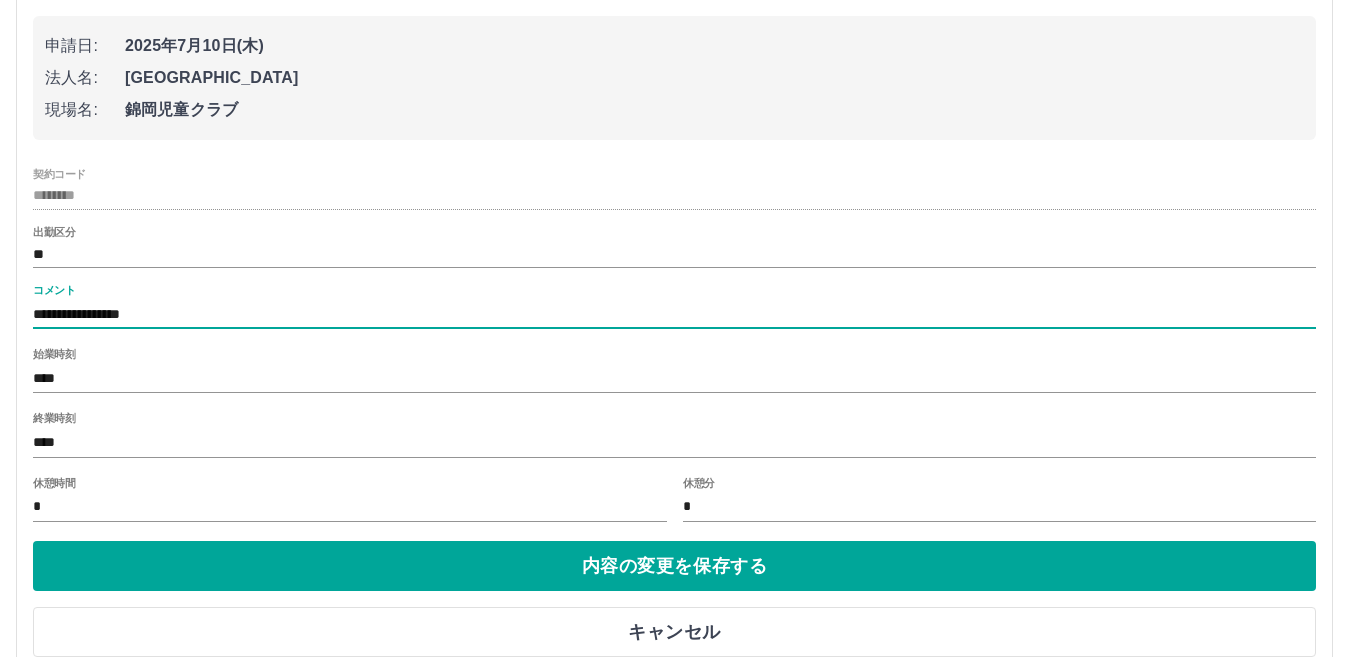click on "**********" at bounding box center [674, 314] 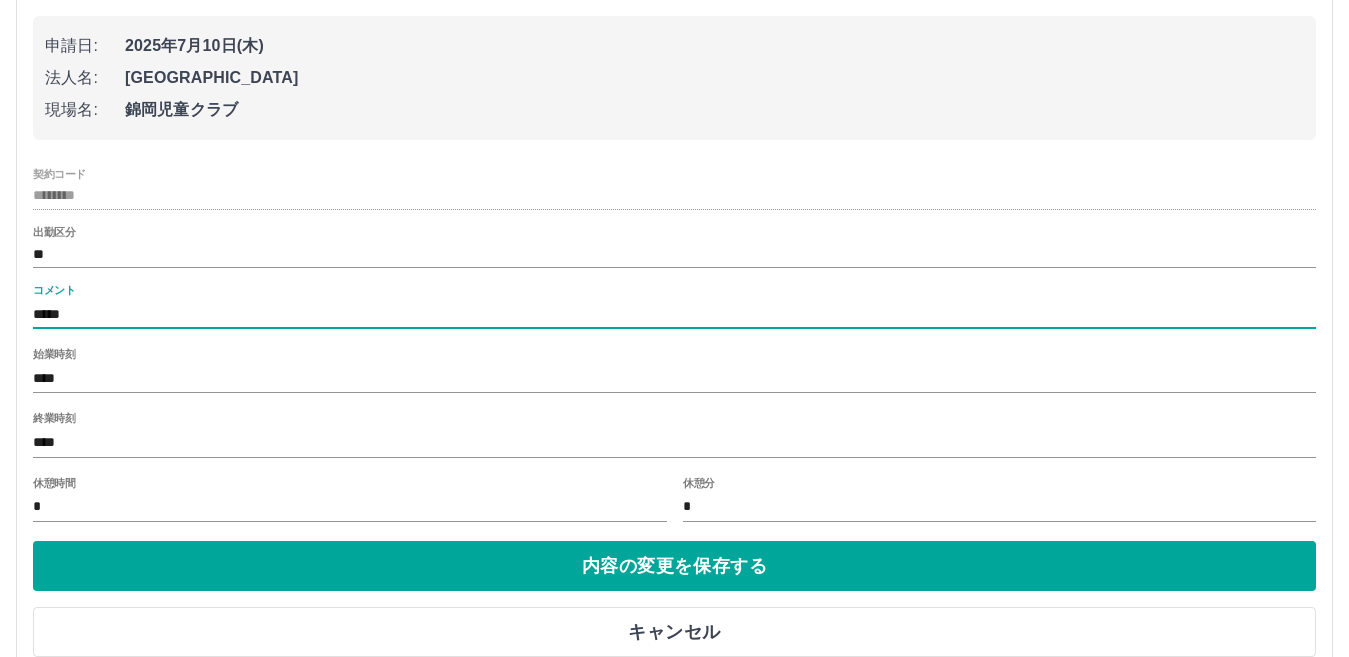 click on "*****" at bounding box center [674, 314] 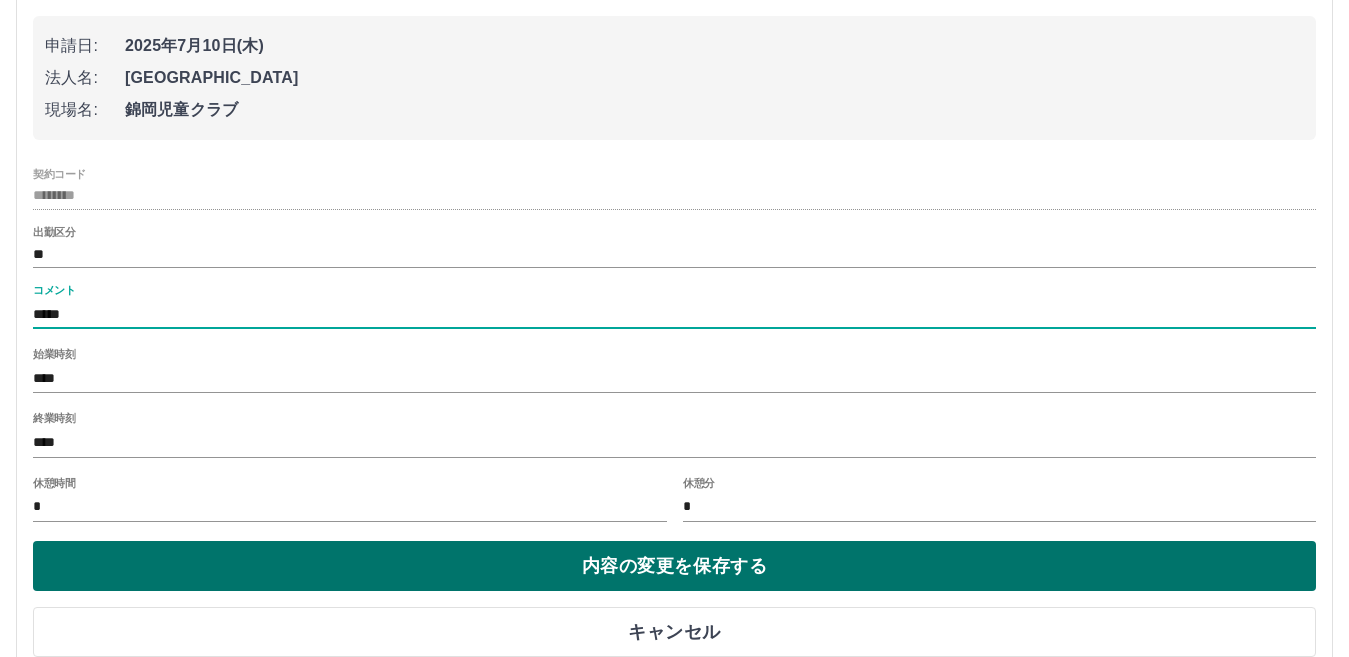 type on "*****" 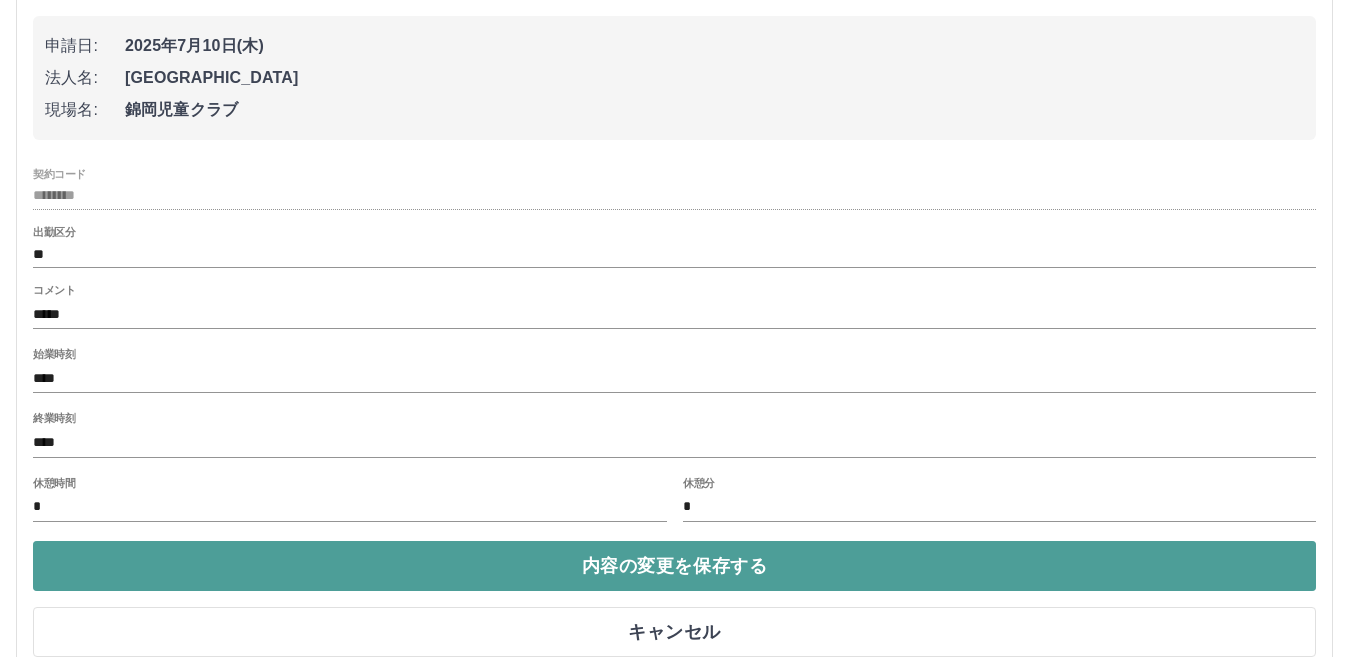 click on "内容の変更を保存する" at bounding box center [674, 566] 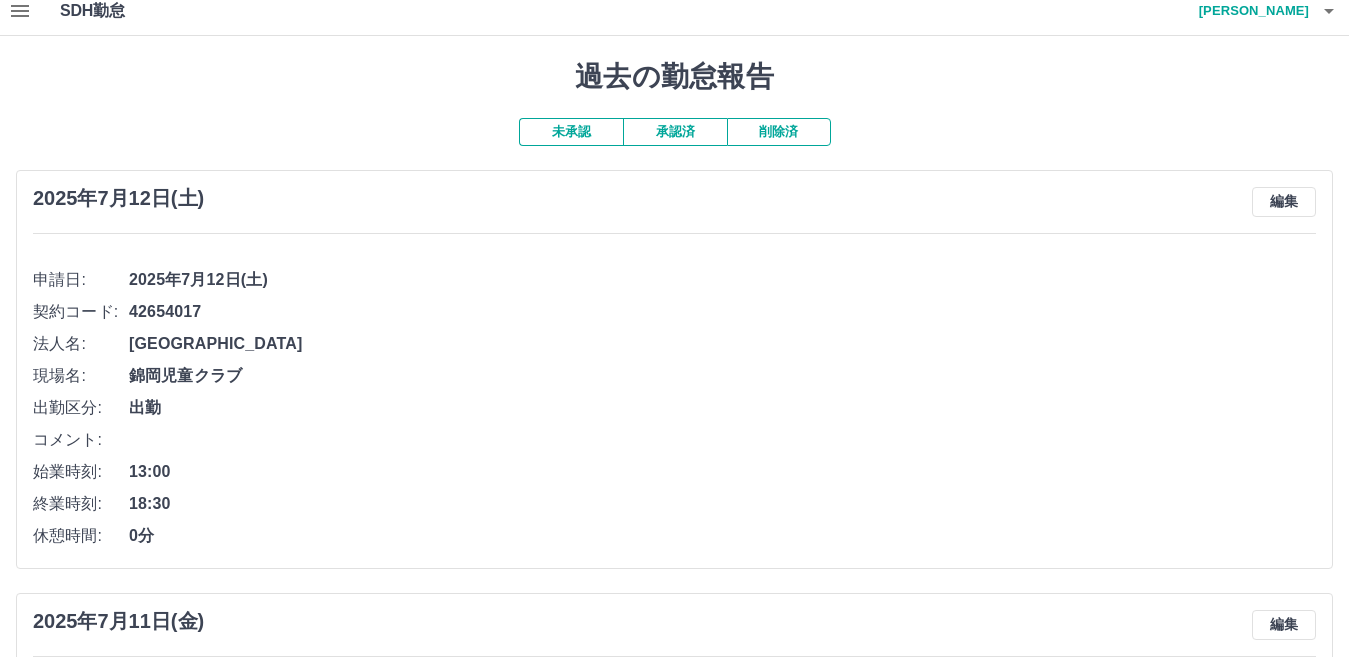 scroll, scrollTop: 0, scrollLeft: 0, axis: both 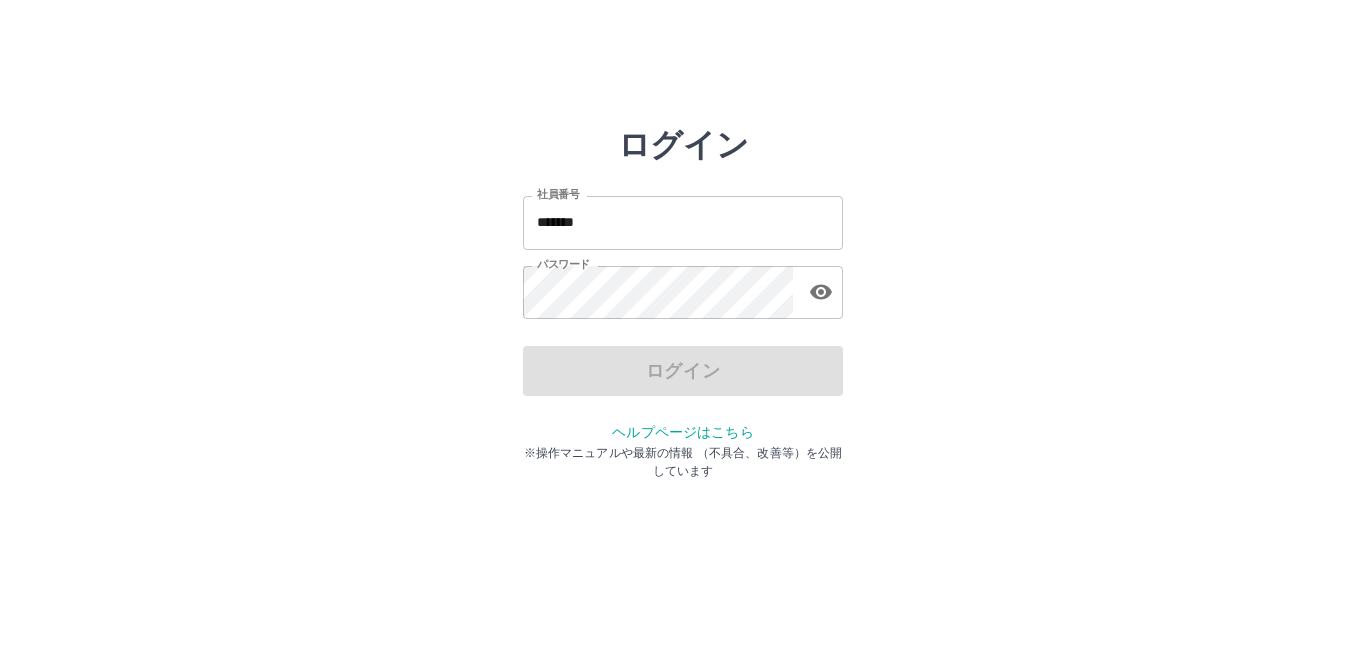 click on "*******" at bounding box center [683, 222] 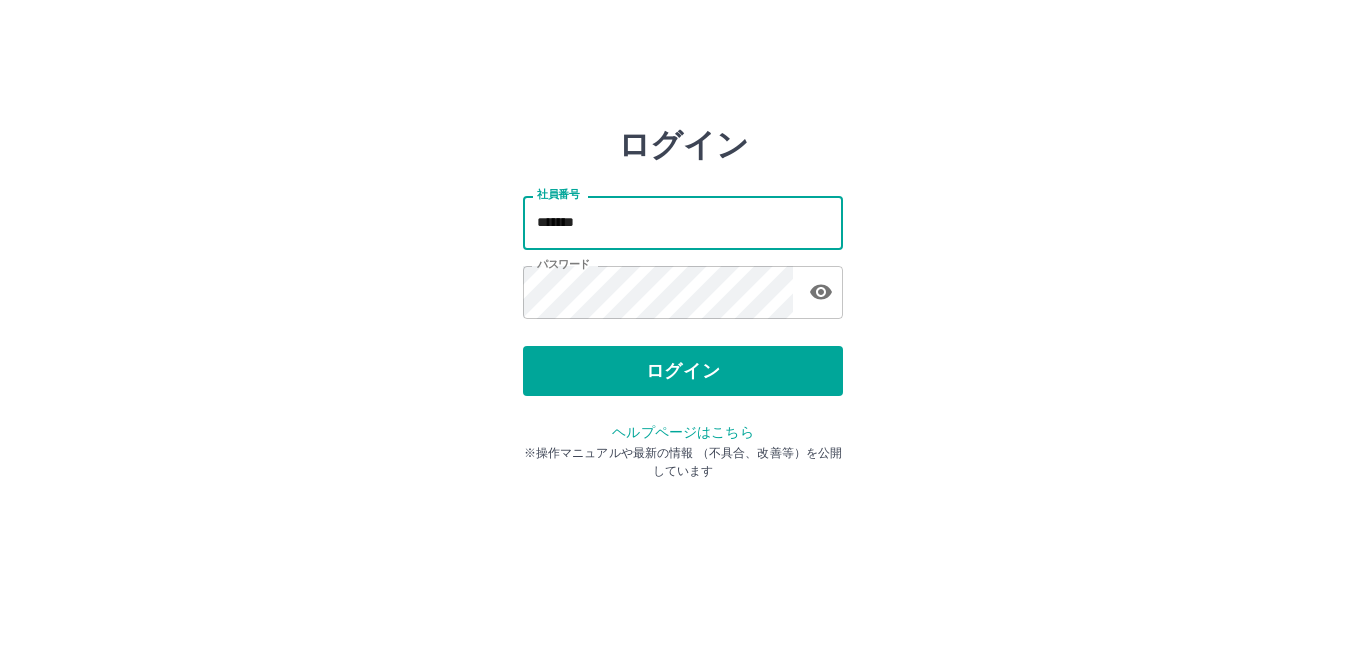 type on "*******" 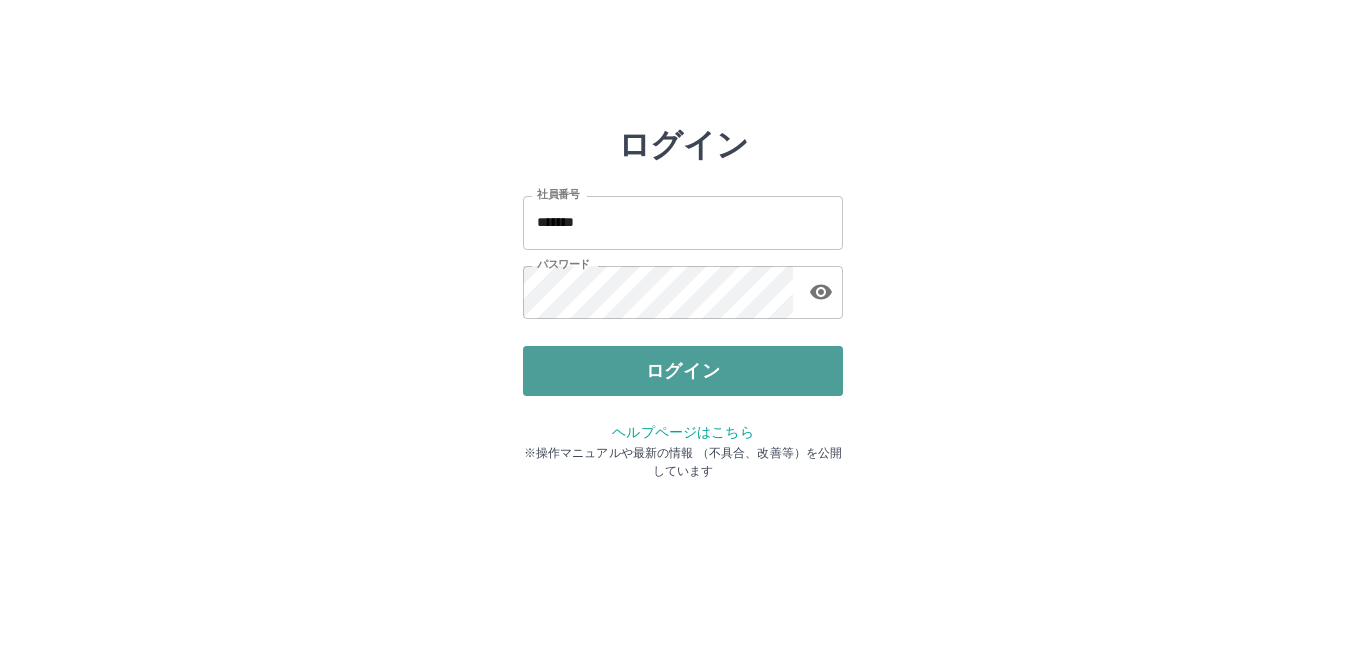 click on "ログイン" at bounding box center [683, 371] 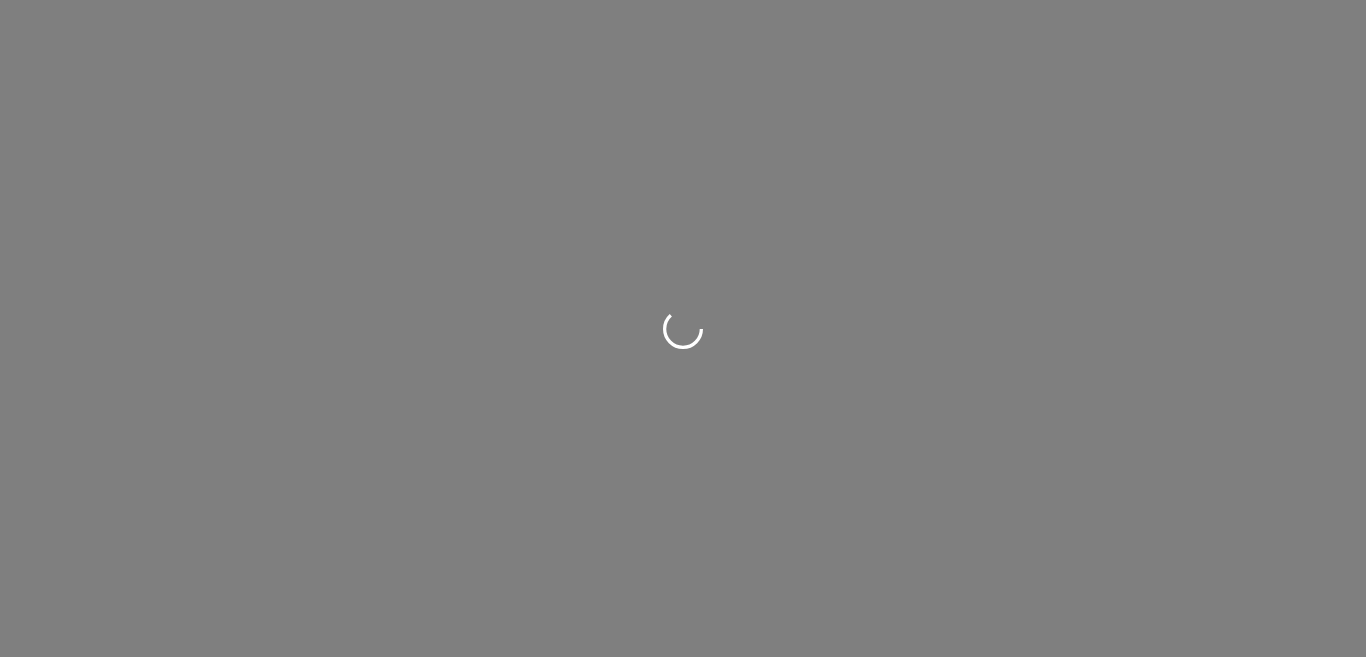 scroll, scrollTop: 0, scrollLeft: 0, axis: both 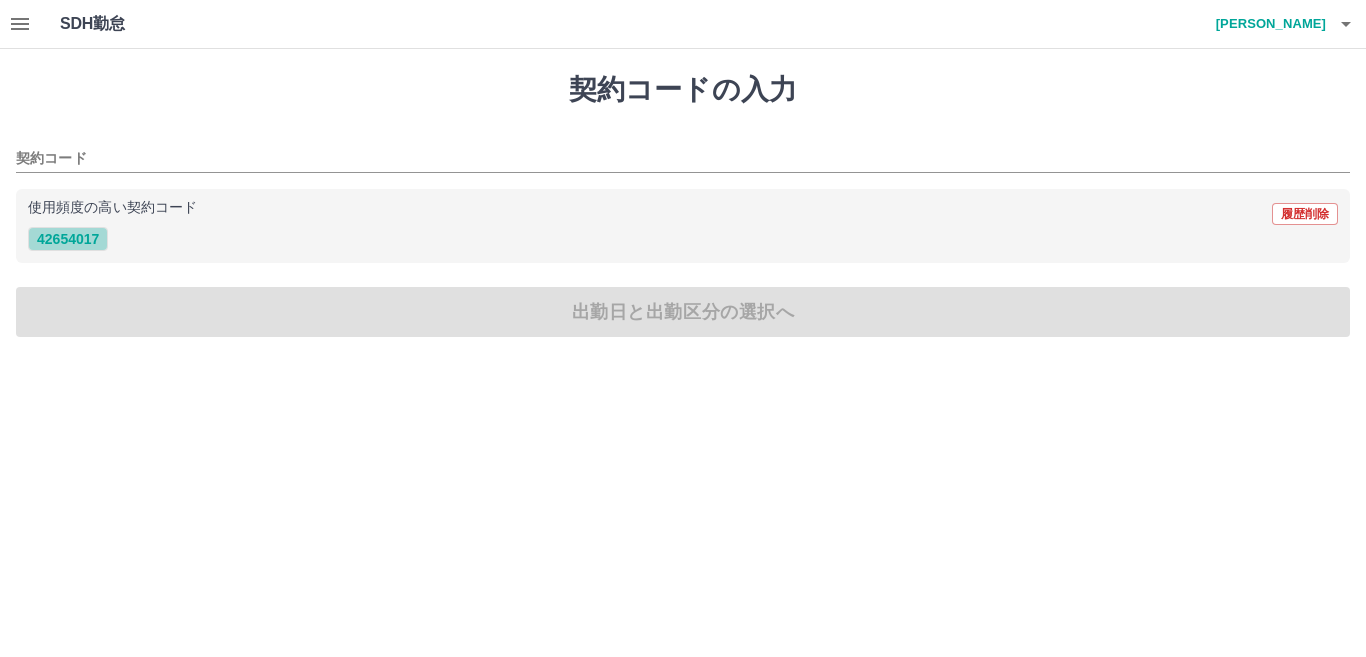 click on "42654017" at bounding box center [68, 239] 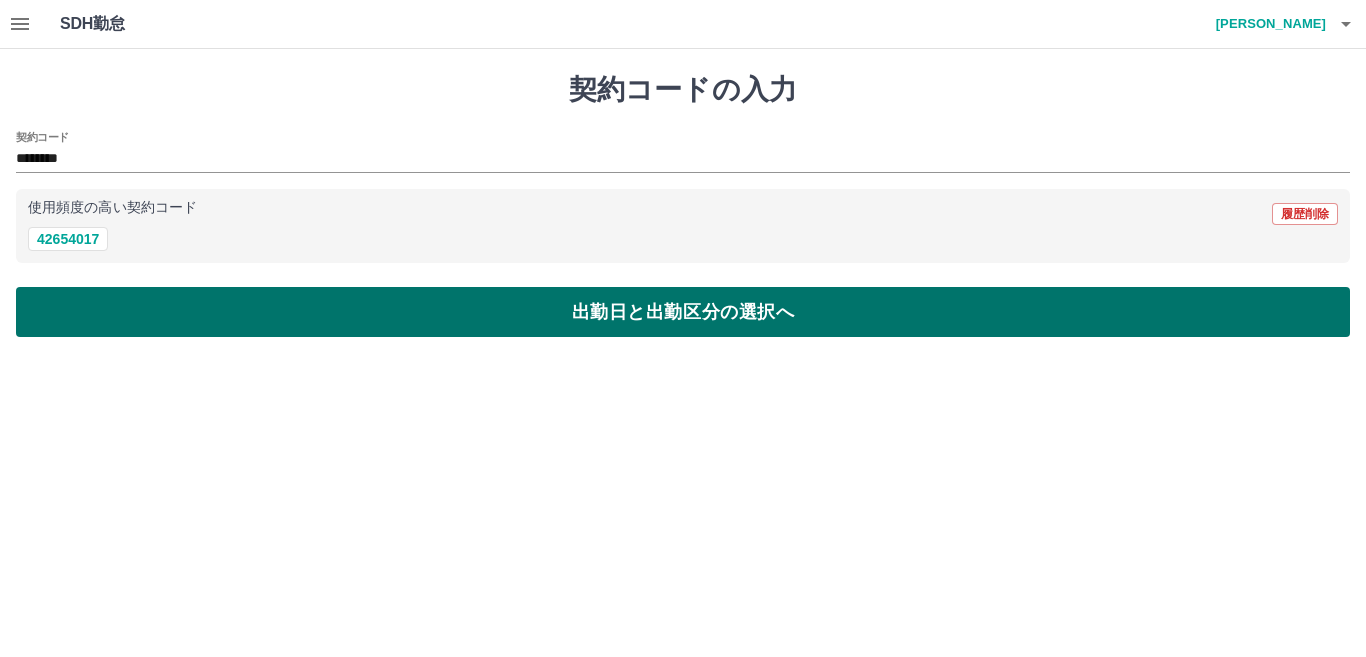 click on "出勤日と出勤区分の選択へ" at bounding box center (683, 312) 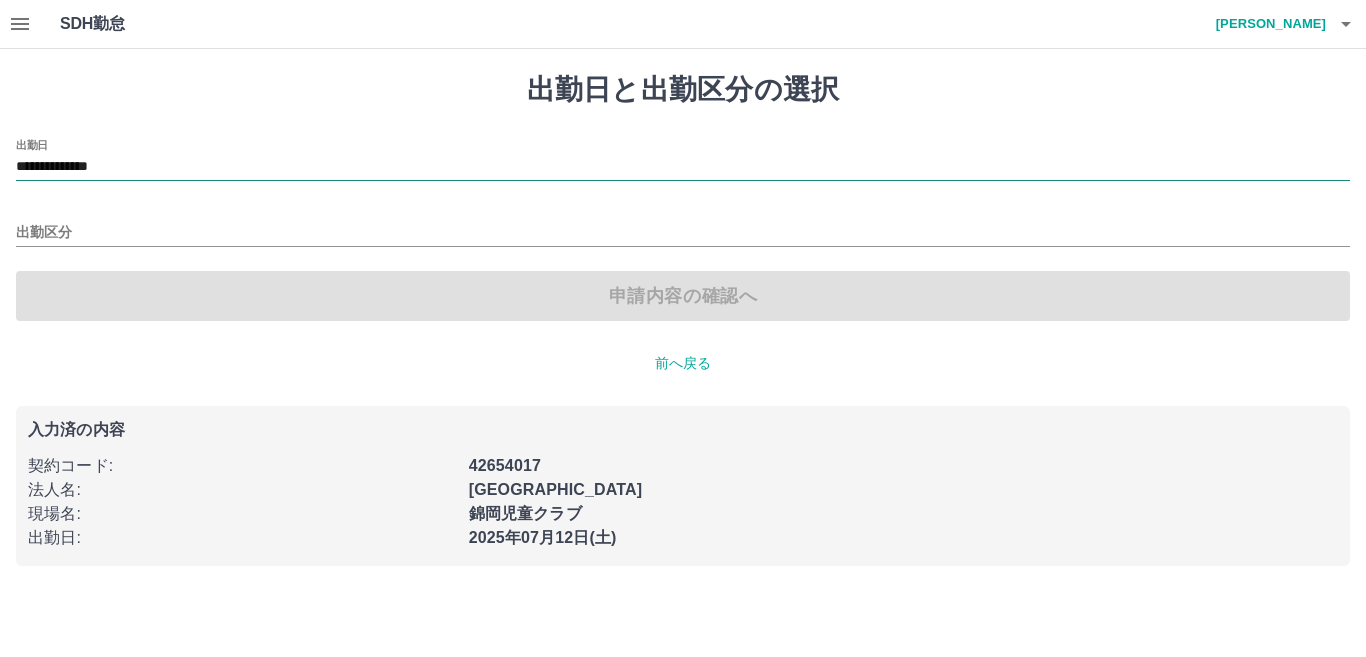 click on "**********" at bounding box center (683, 167) 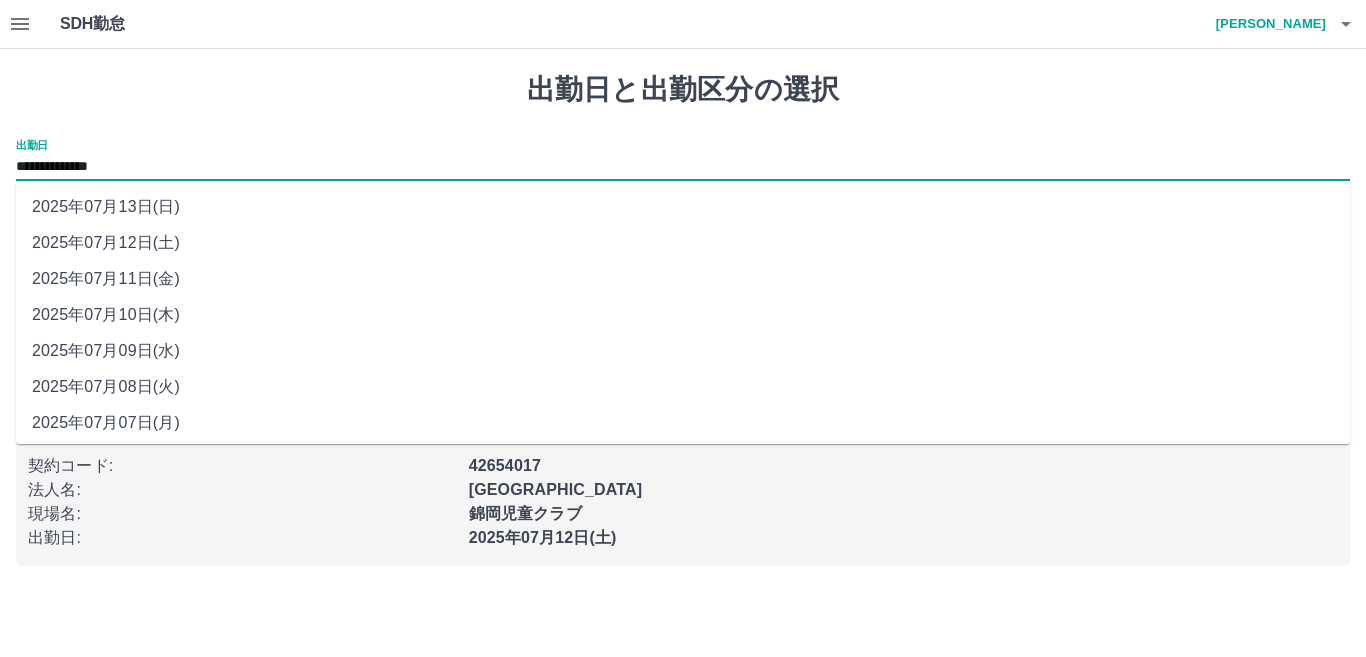 click on "2025年07月13日(日)" at bounding box center [683, 207] 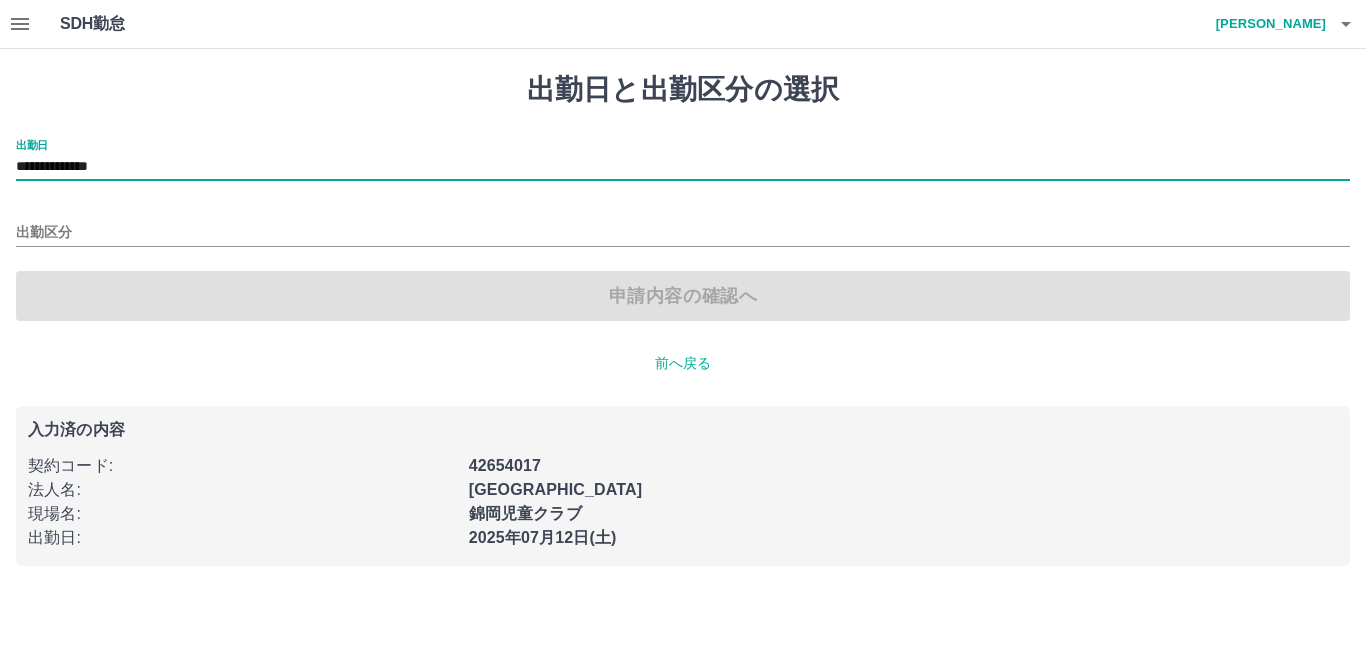 type on "**********" 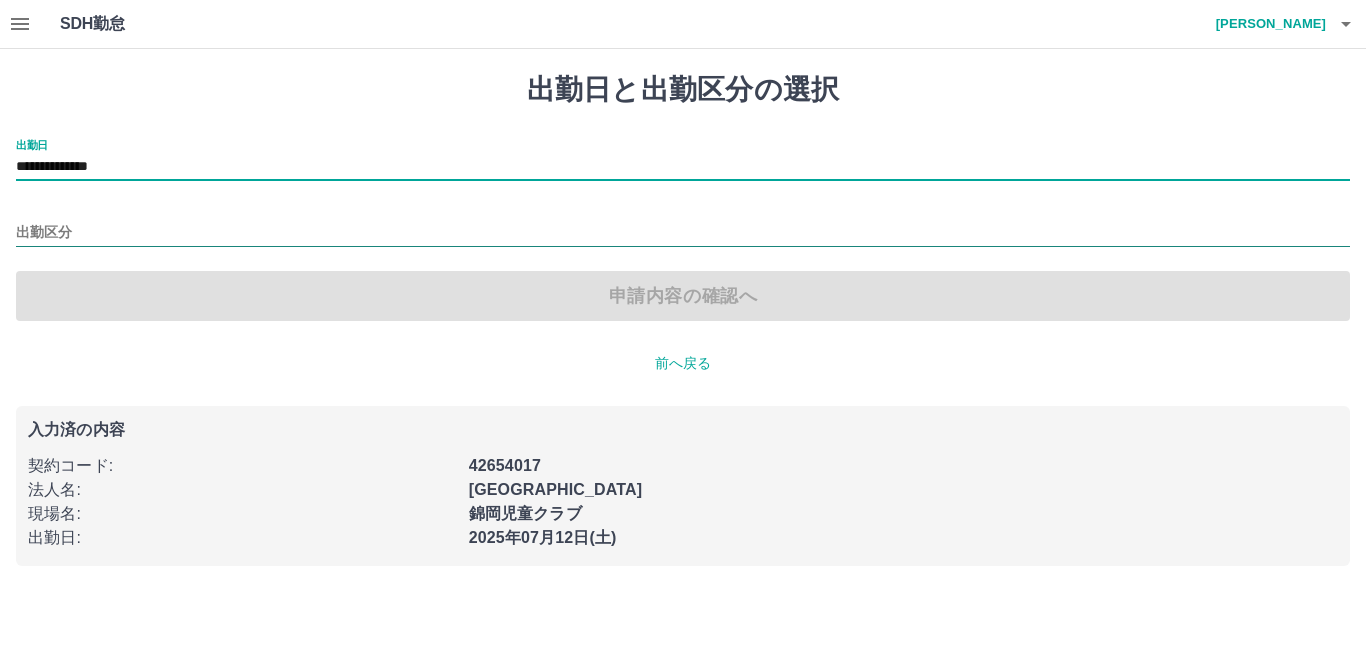 click on "出勤区分" at bounding box center [683, 233] 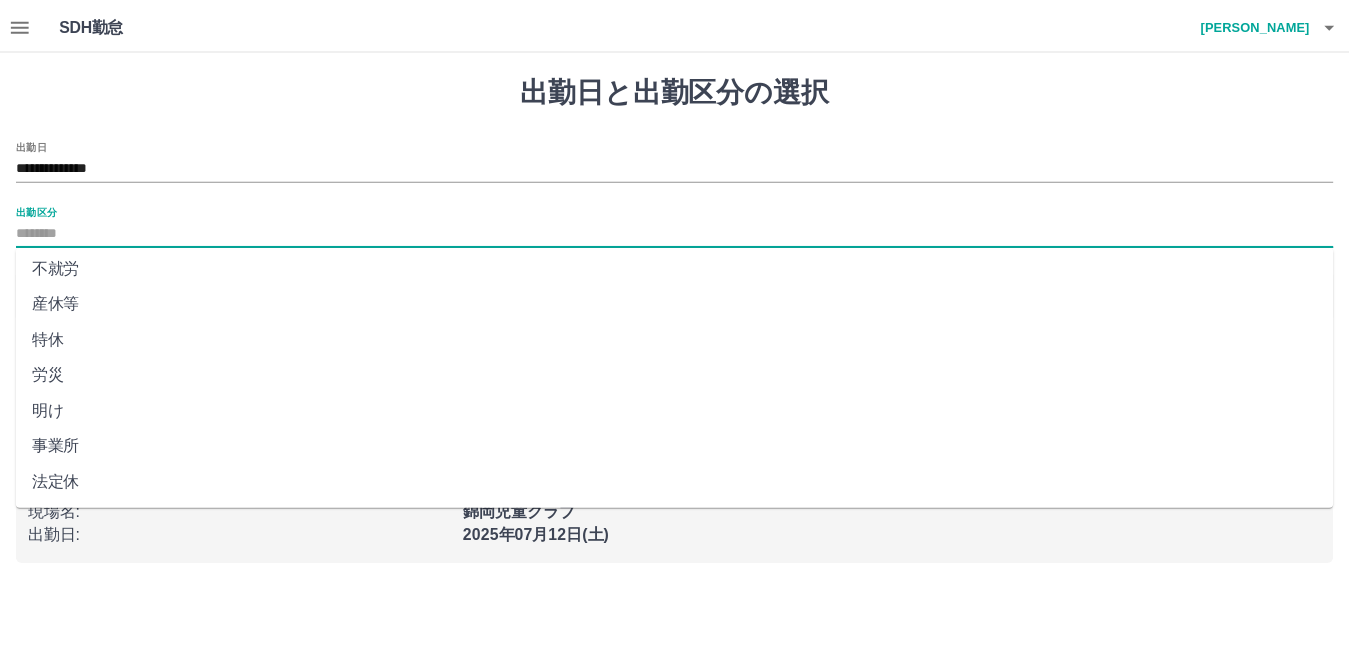 scroll, scrollTop: 400, scrollLeft: 0, axis: vertical 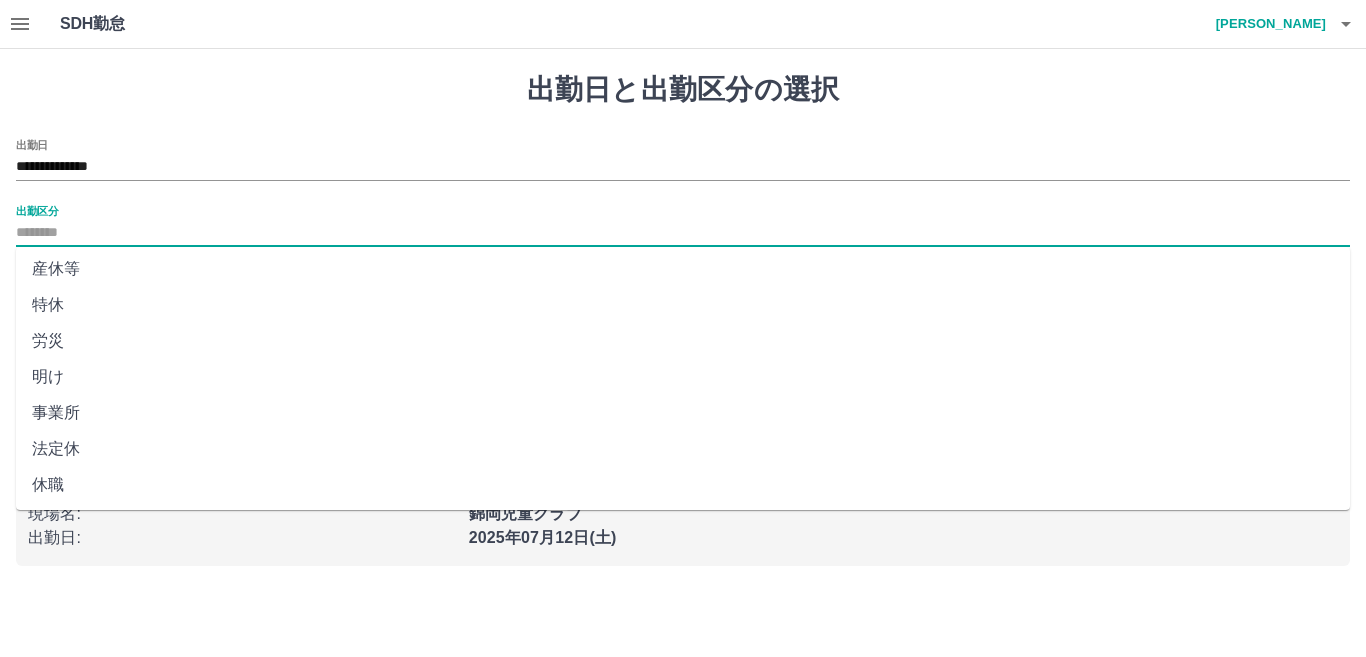 click on "法定休" at bounding box center [683, 449] 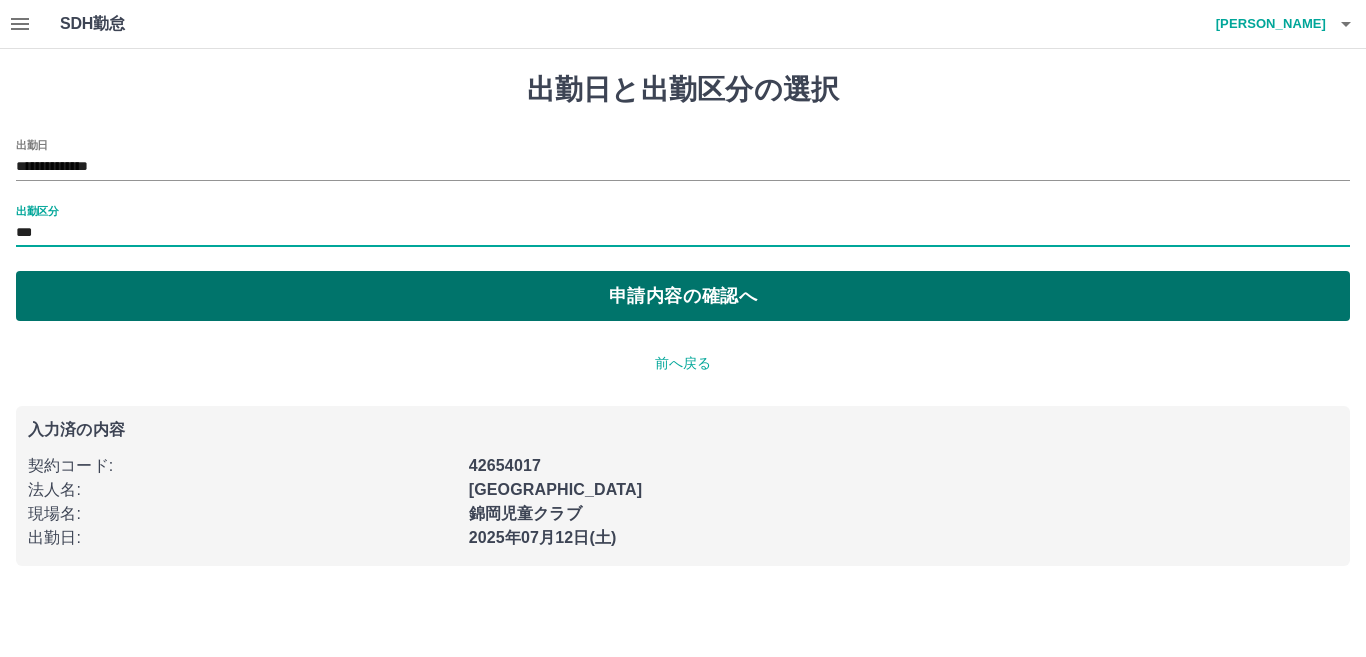 click on "申請内容の確認へ" at bounding box center [683, 296] 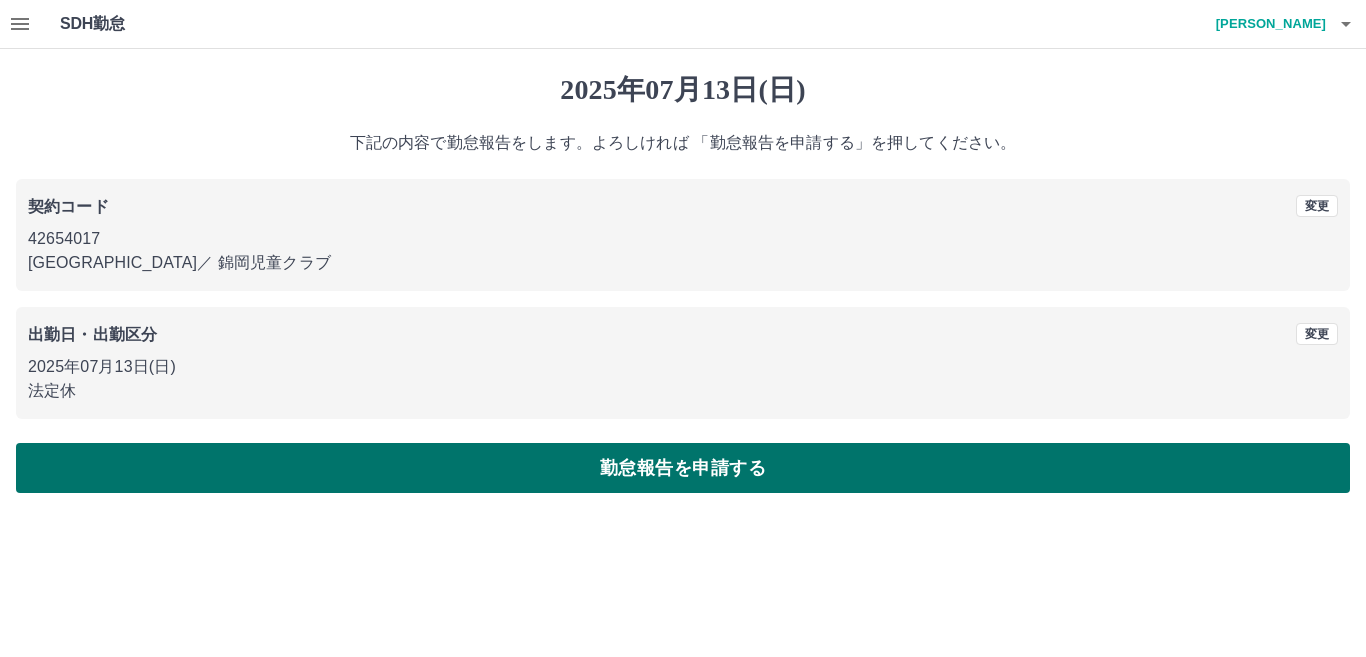 click on "勤怠報告を申請する" at bounding box center [683, 468] 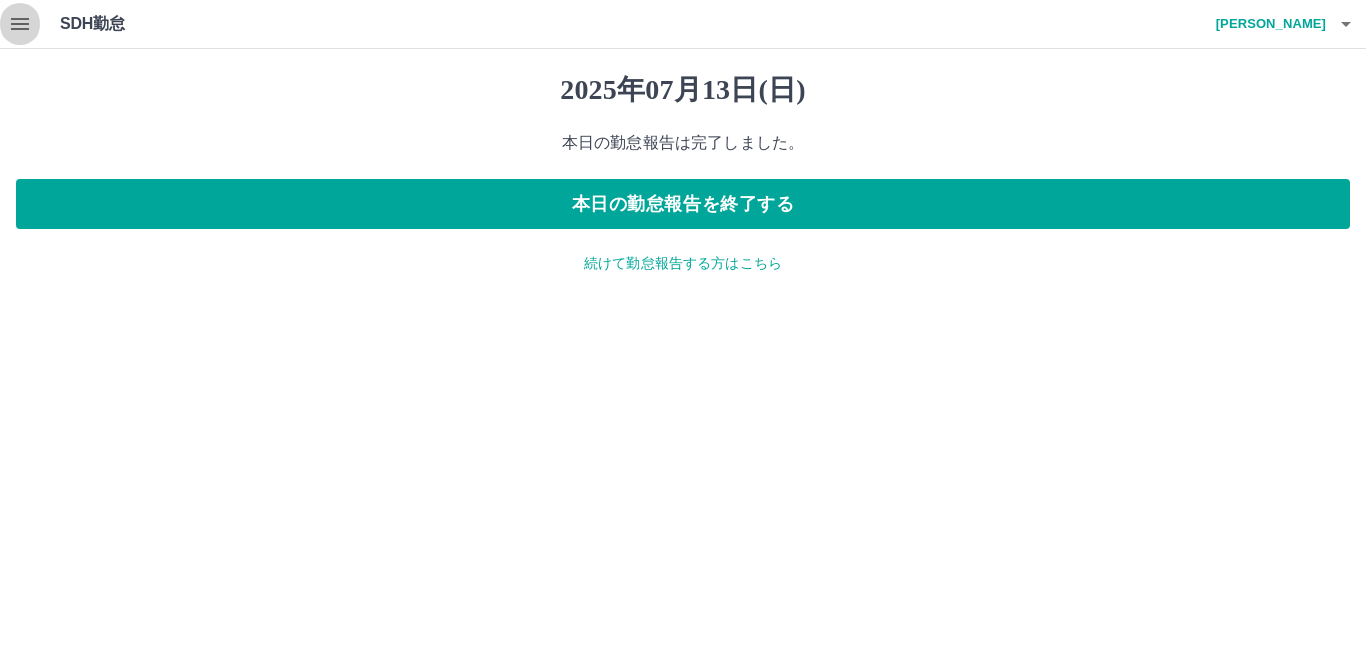 click 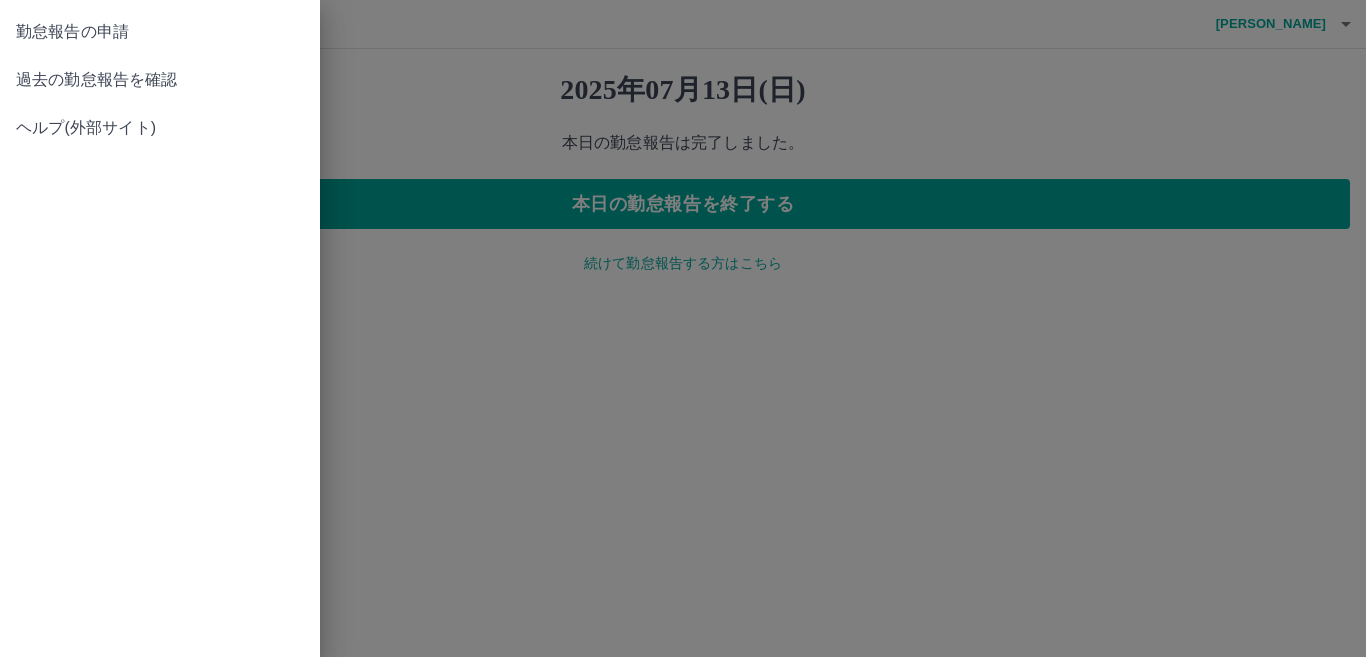 click on "過去の勤怠報告を確認" at bounding box center (160, 80) 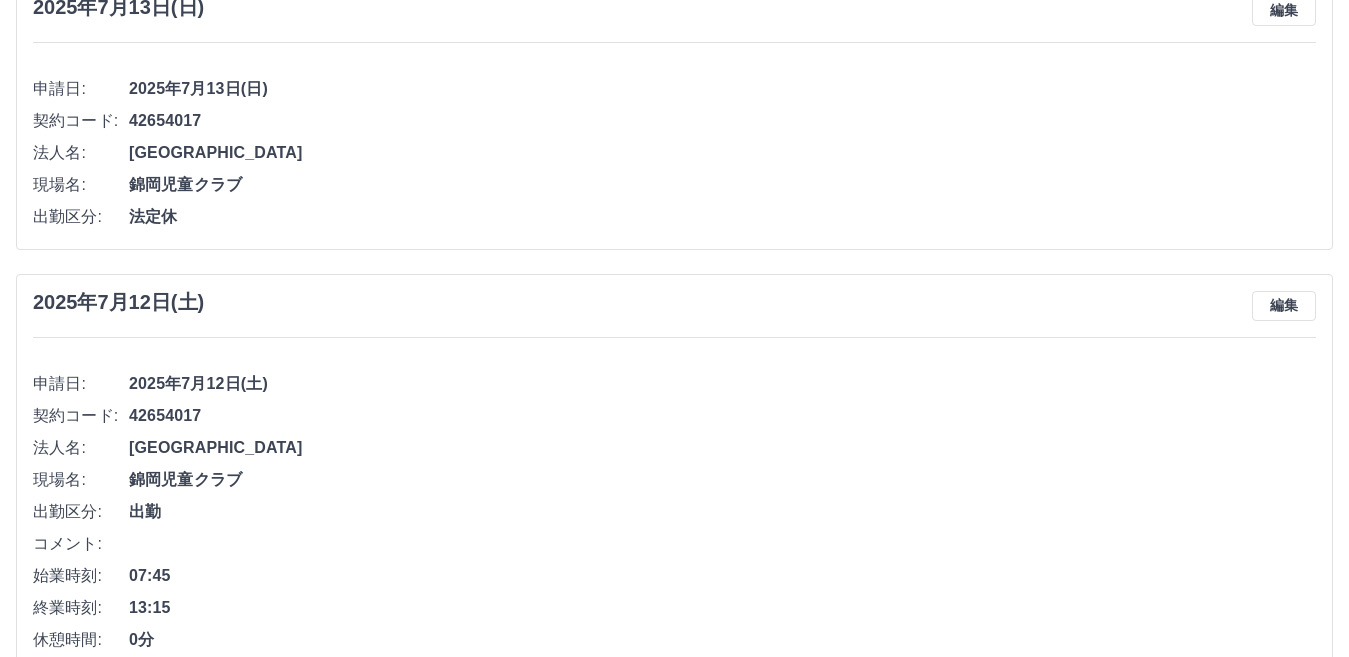 scroll, scrollTop: 48, scrollLeft: 0, axis: vertical 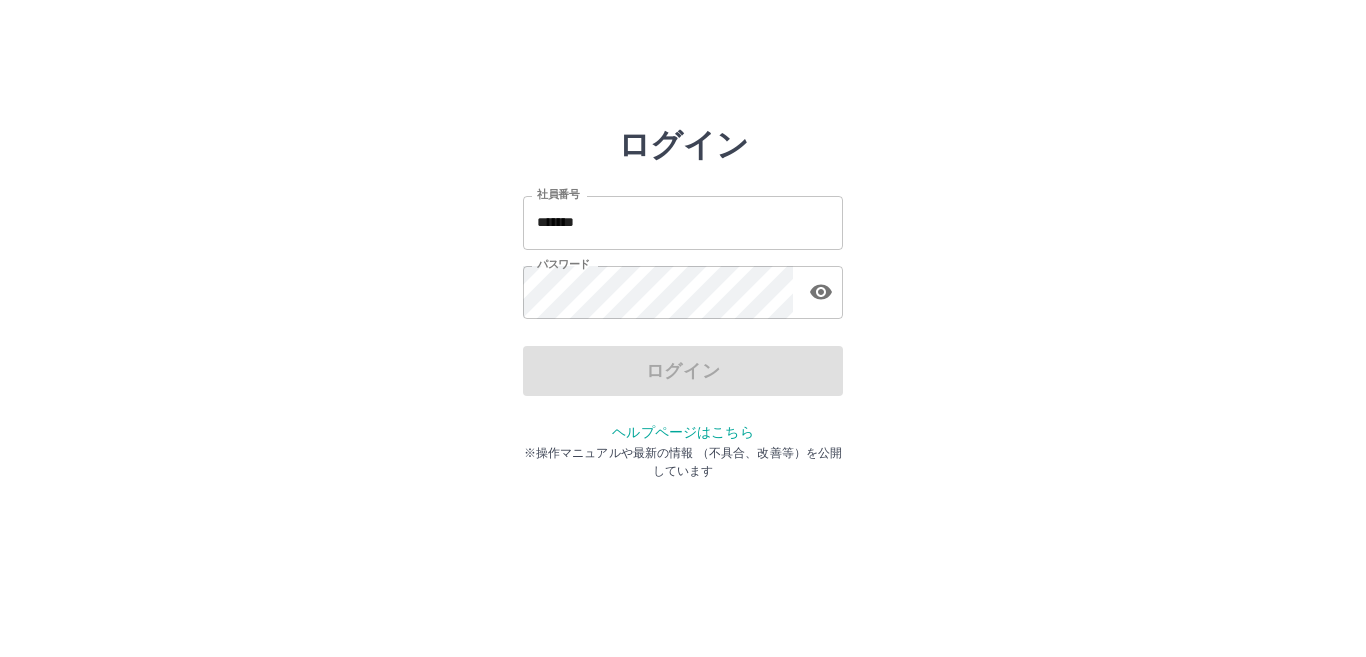 click on "*******" at bounding box center [683, 222] 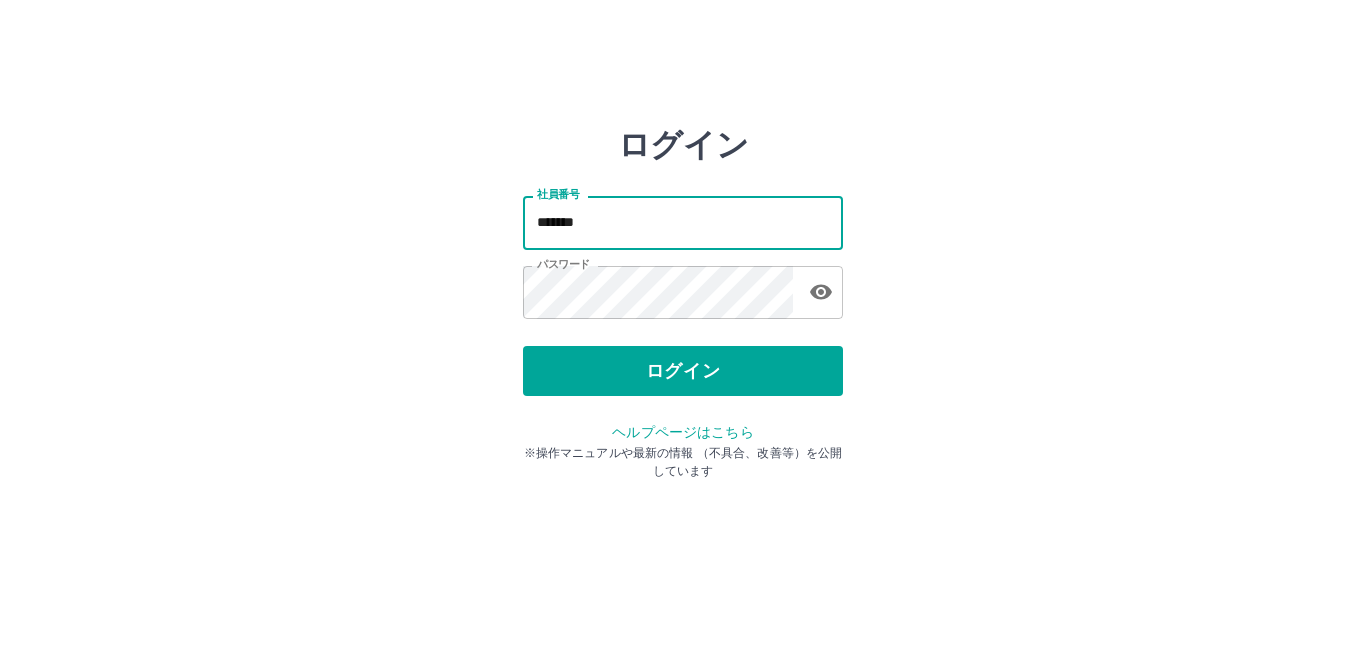 type on "*******" 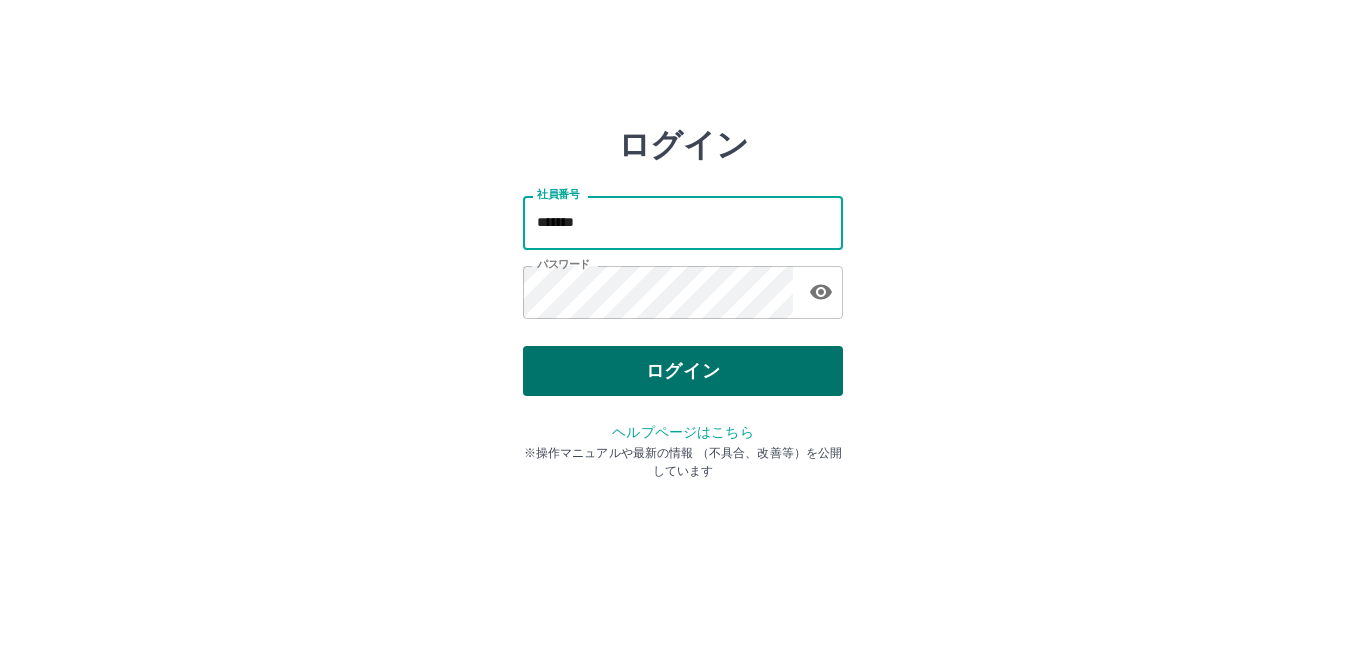 click on "ログイン" at bounding box center [683, 371] 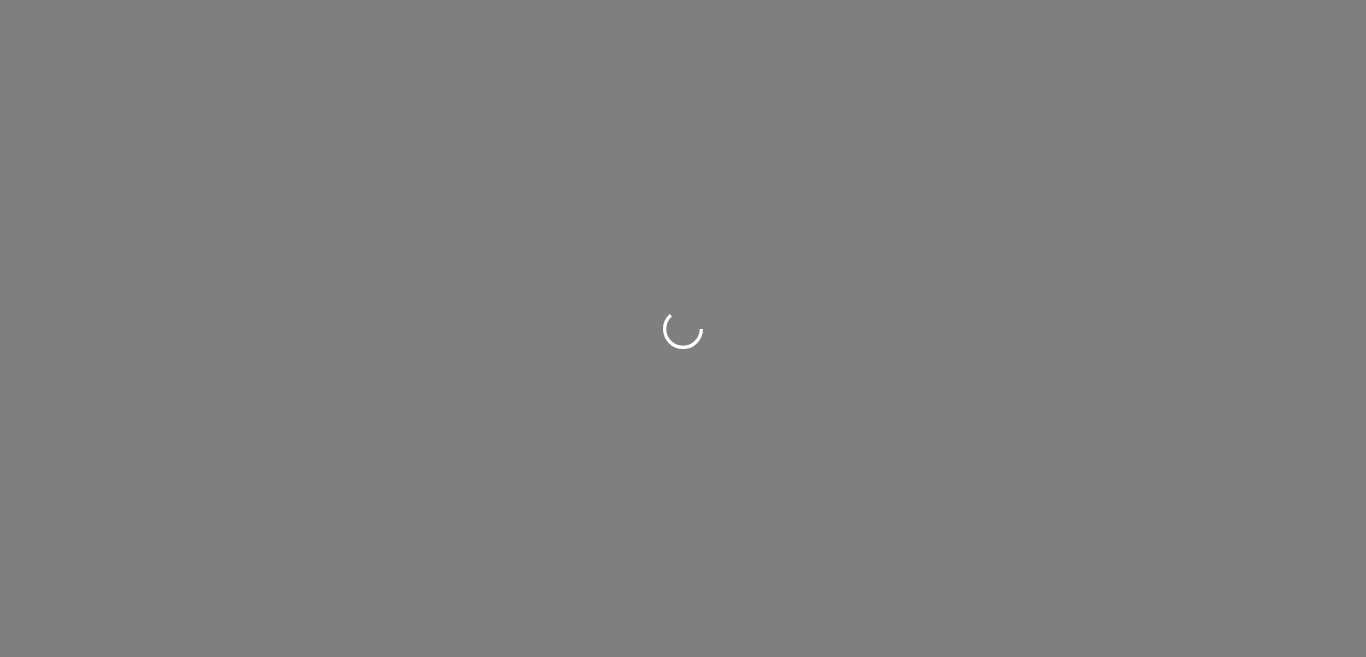 scroll, scrollTop: 0, scrollLeft: 0, axis: both 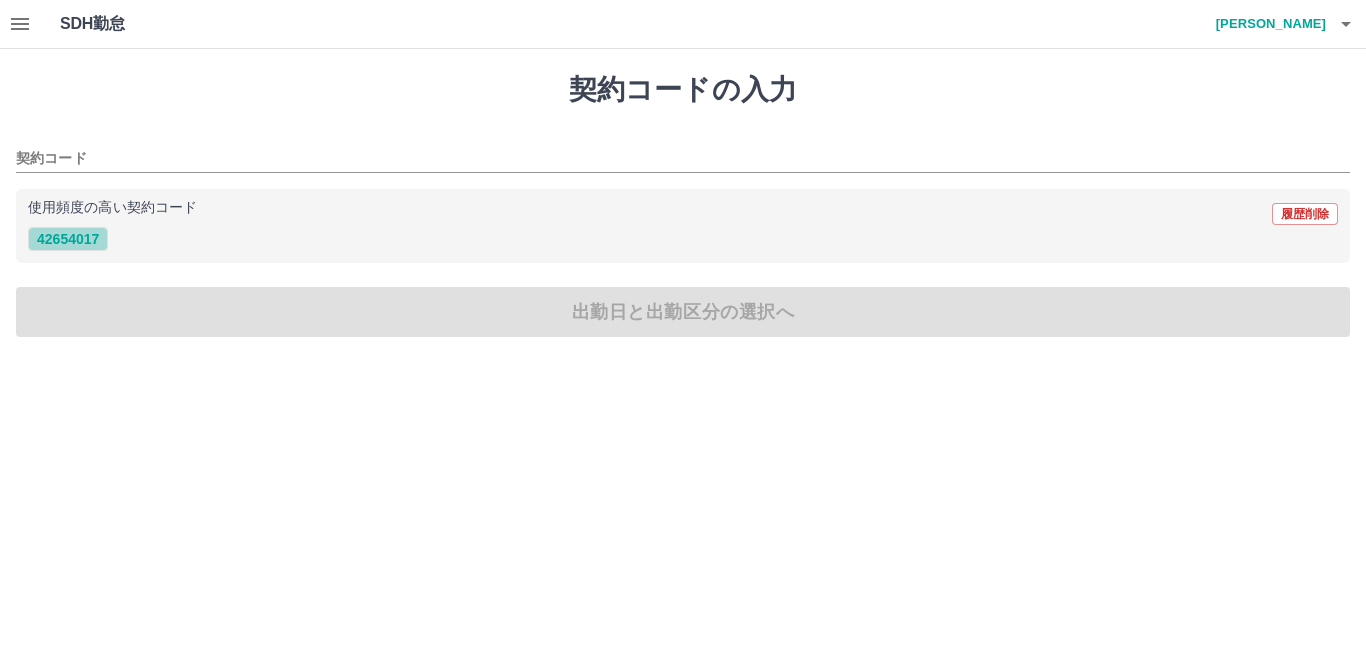 click on "42654017" at bounding box center (68, 239) 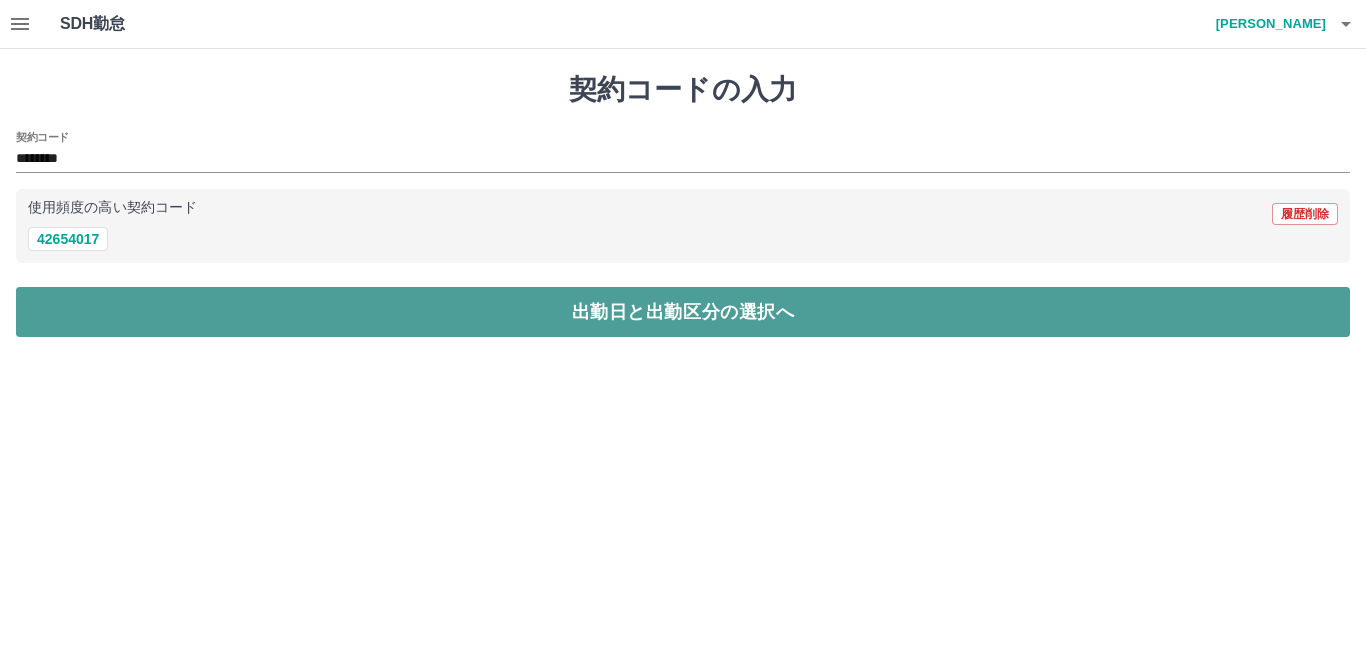 click on "出勤日と出勤区分の選択へ" at bounding box center [683, 312] 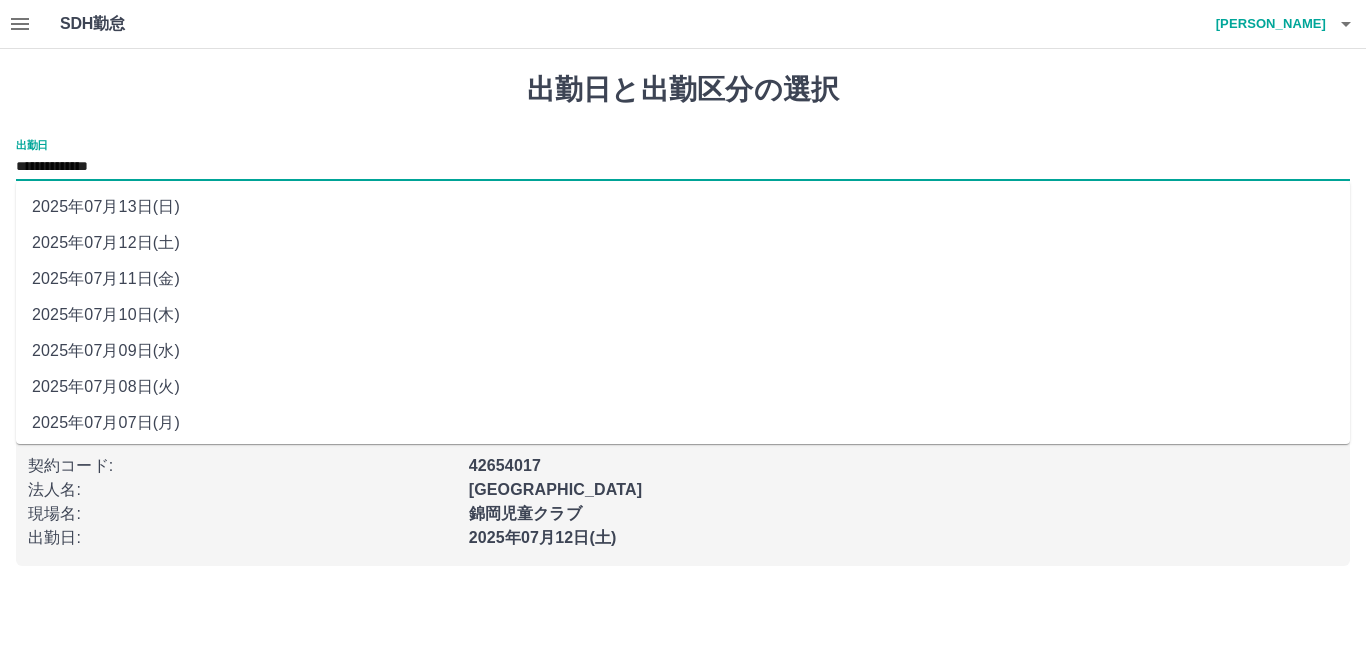 click on "**********" at bounding box center (683, 167) 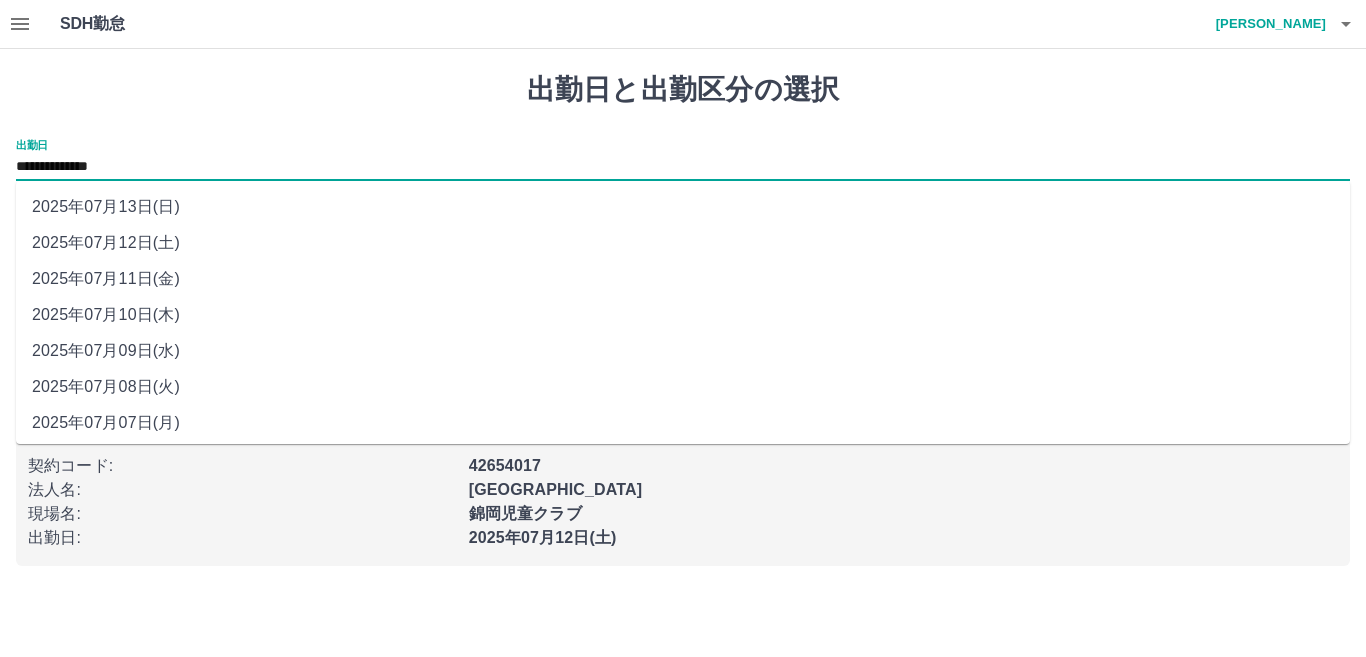 click on "2025年07月13日(日)" at bounding box center [683, 207] 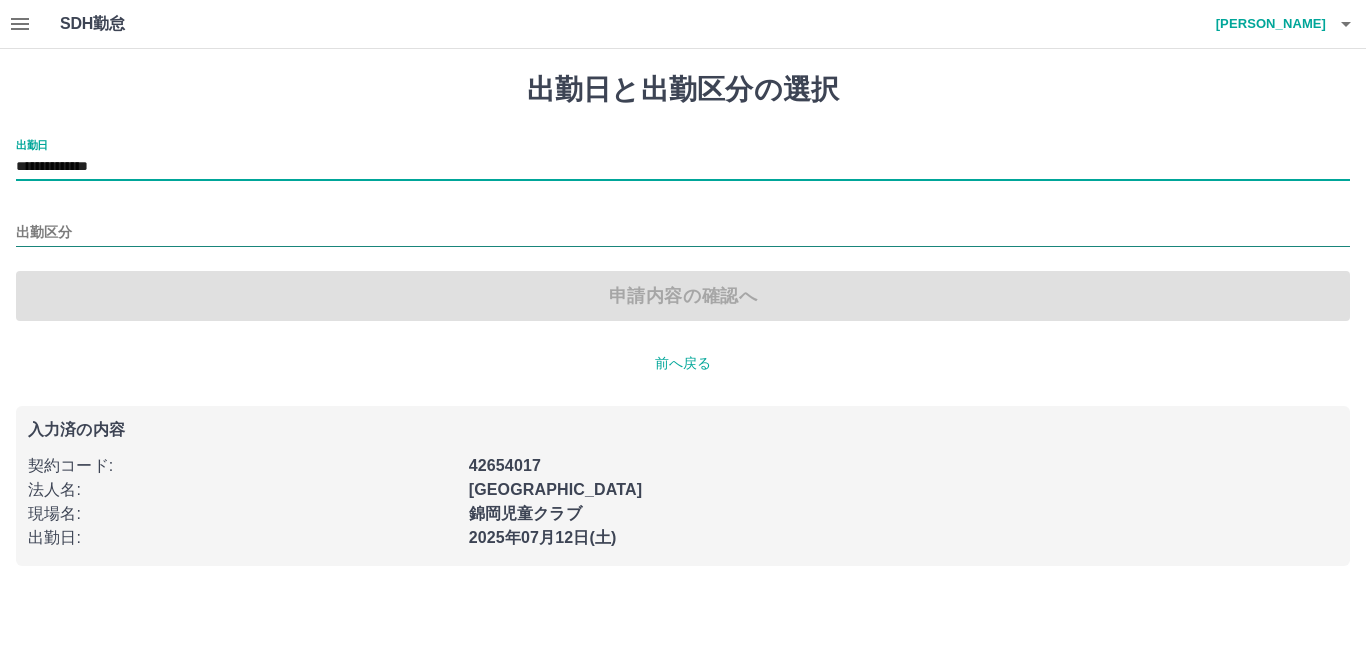 click on "出勤区分" at bounding box center [683, 233] 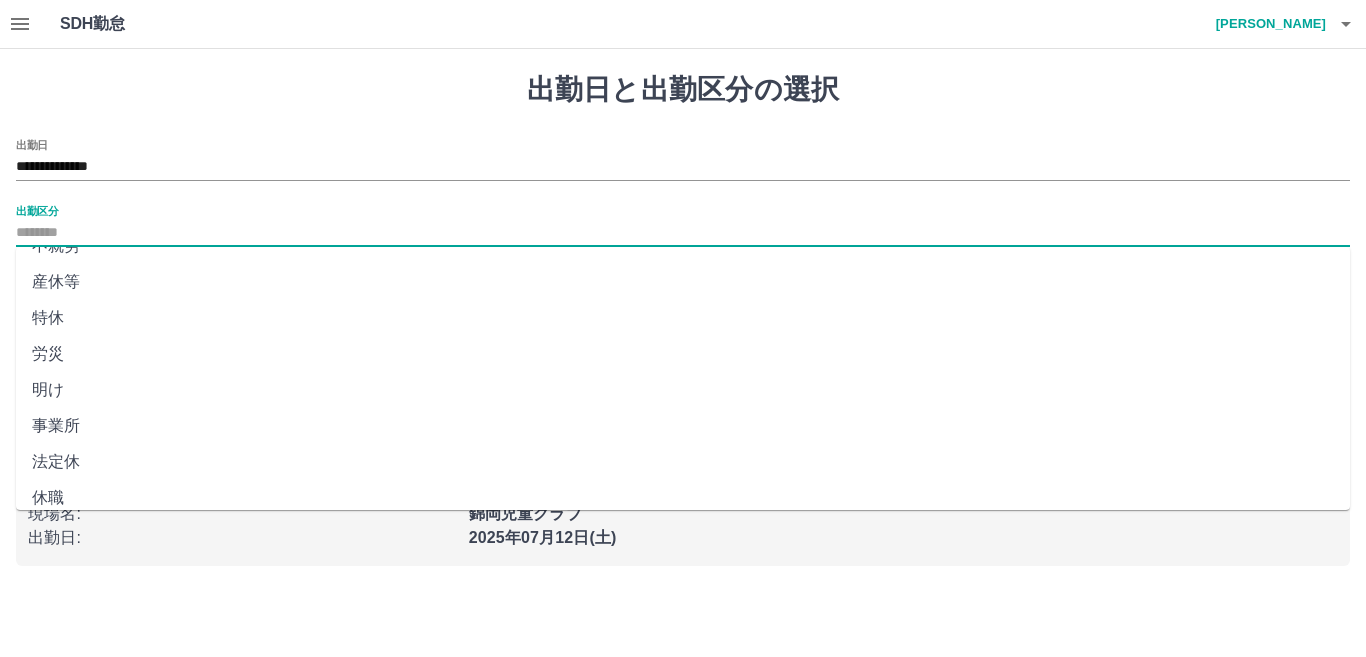 scroll, scrollTop: 389, scrollLeft: 0, axis: vertical 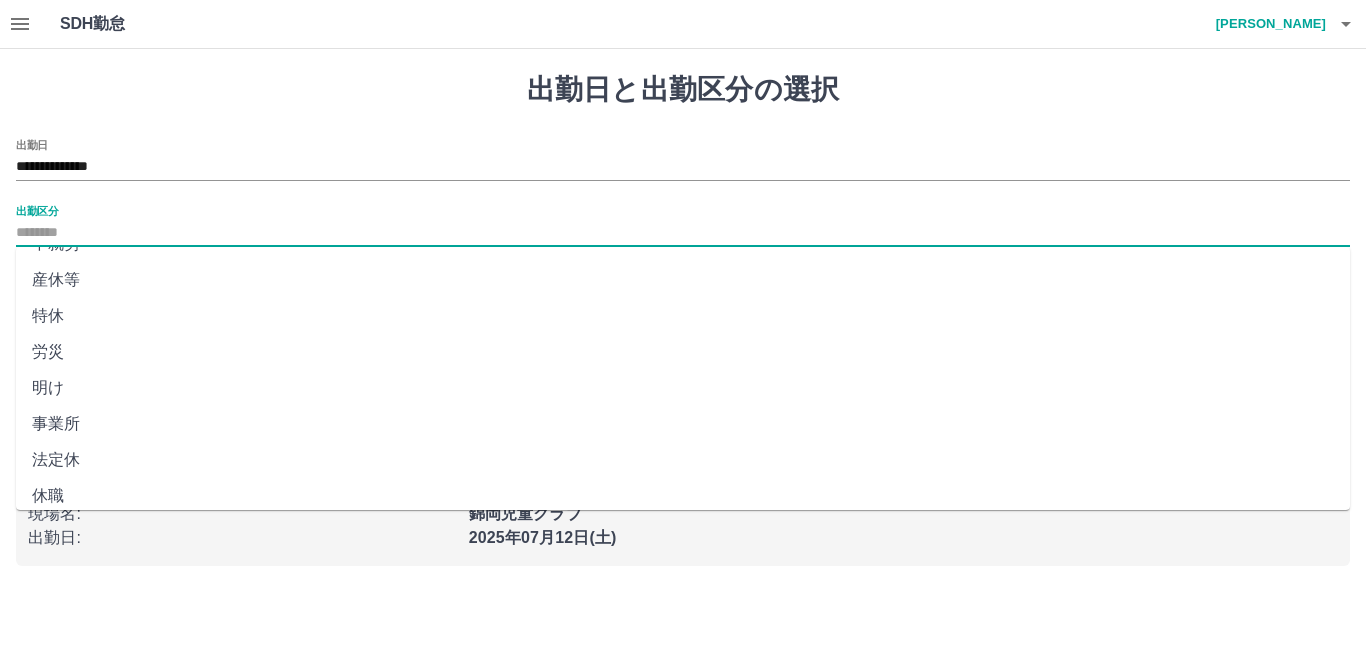 click on "法定休" at bounding box center (683, 460) 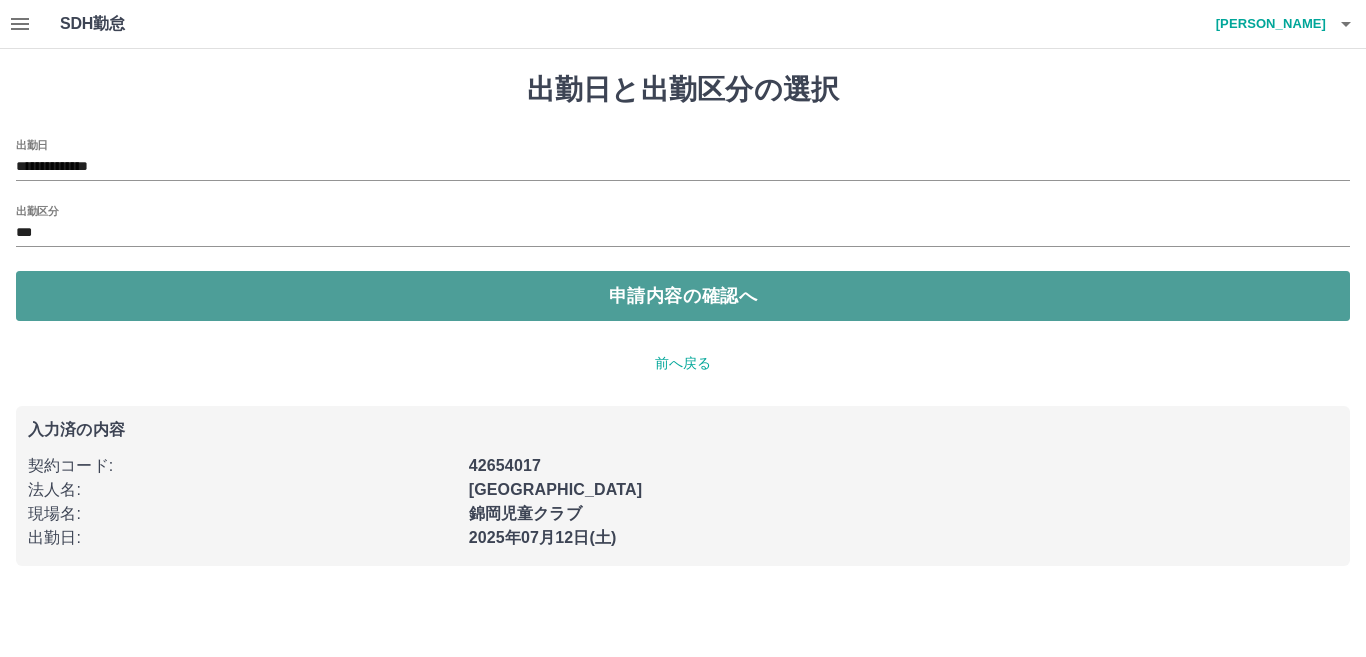 click on "申請内容の確認へ" at bounding box center (683, 296) 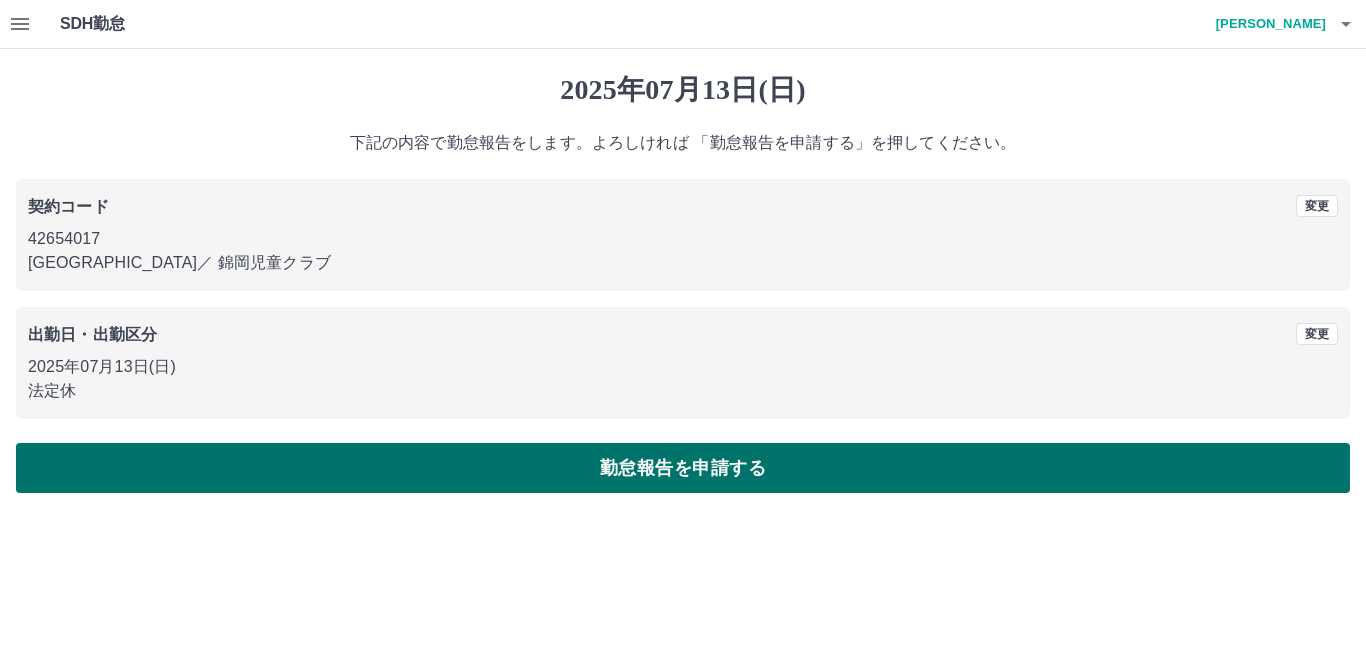 click on "勤怠報告を申請する" at bounding box center [683, 468] 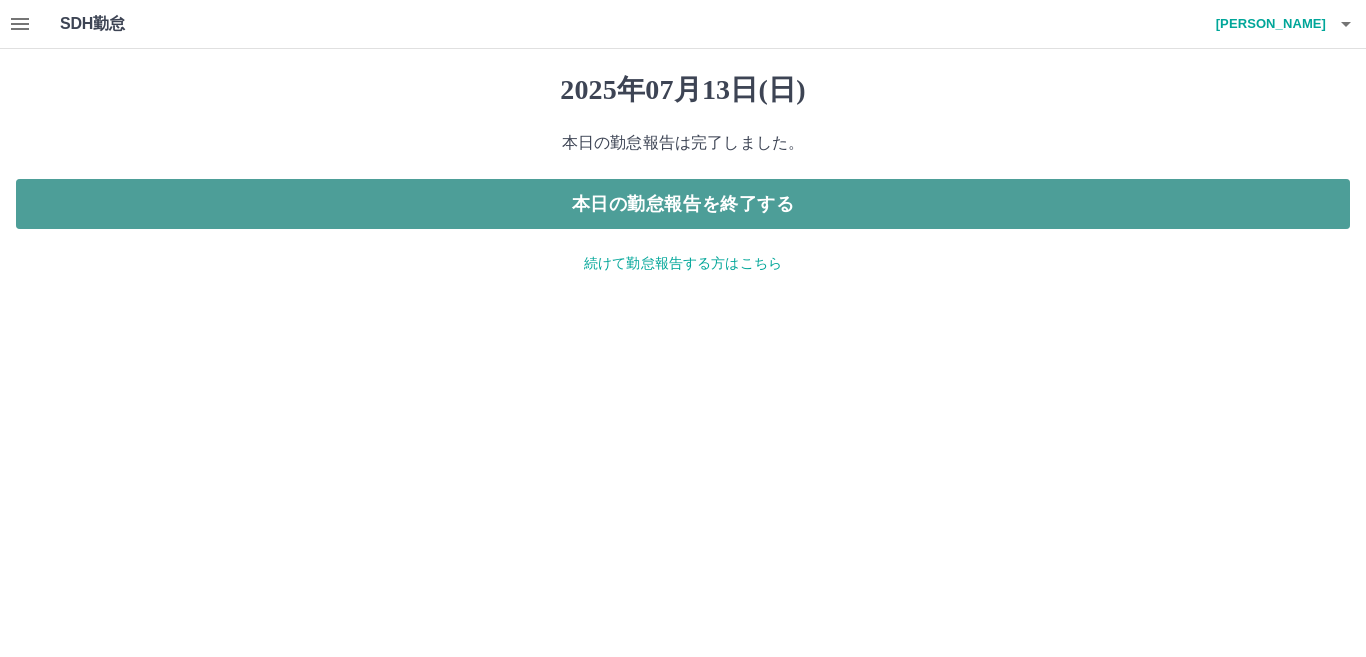click on "本日の勤怠報告を終了する" at bounding box center [683, 204] 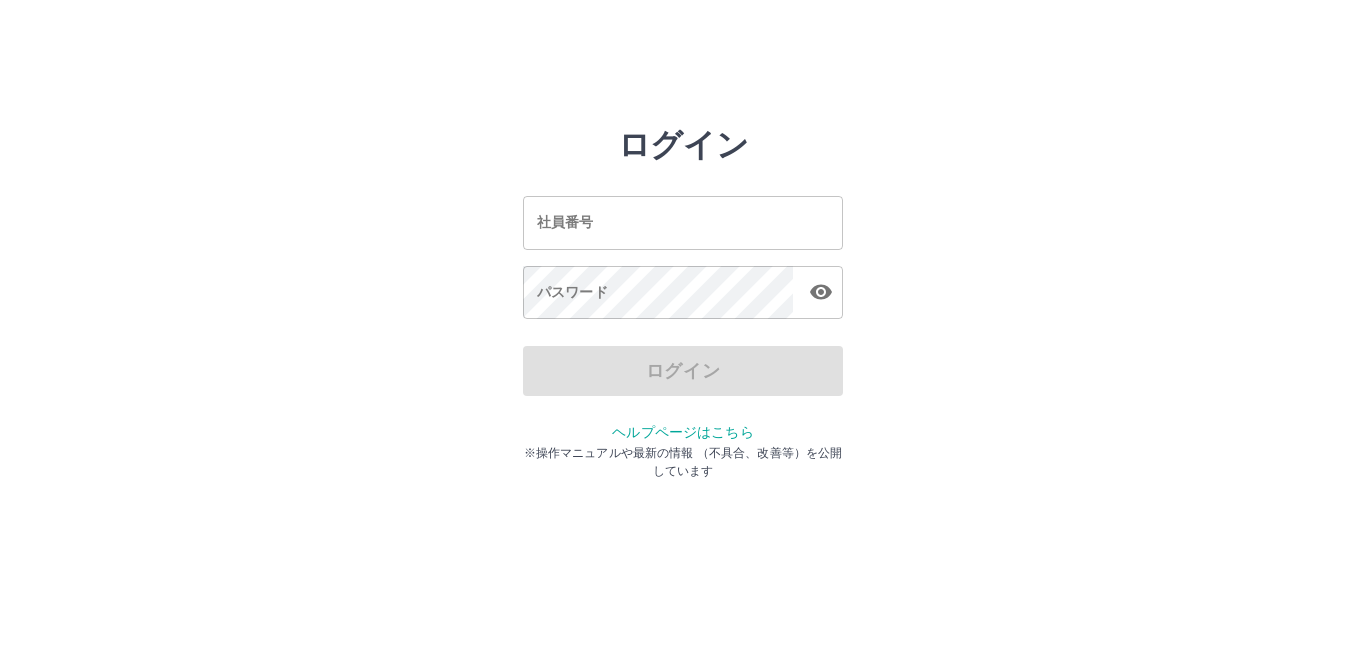 scroll, scrollTop: 0, scrollLeft: 0, axis: both 